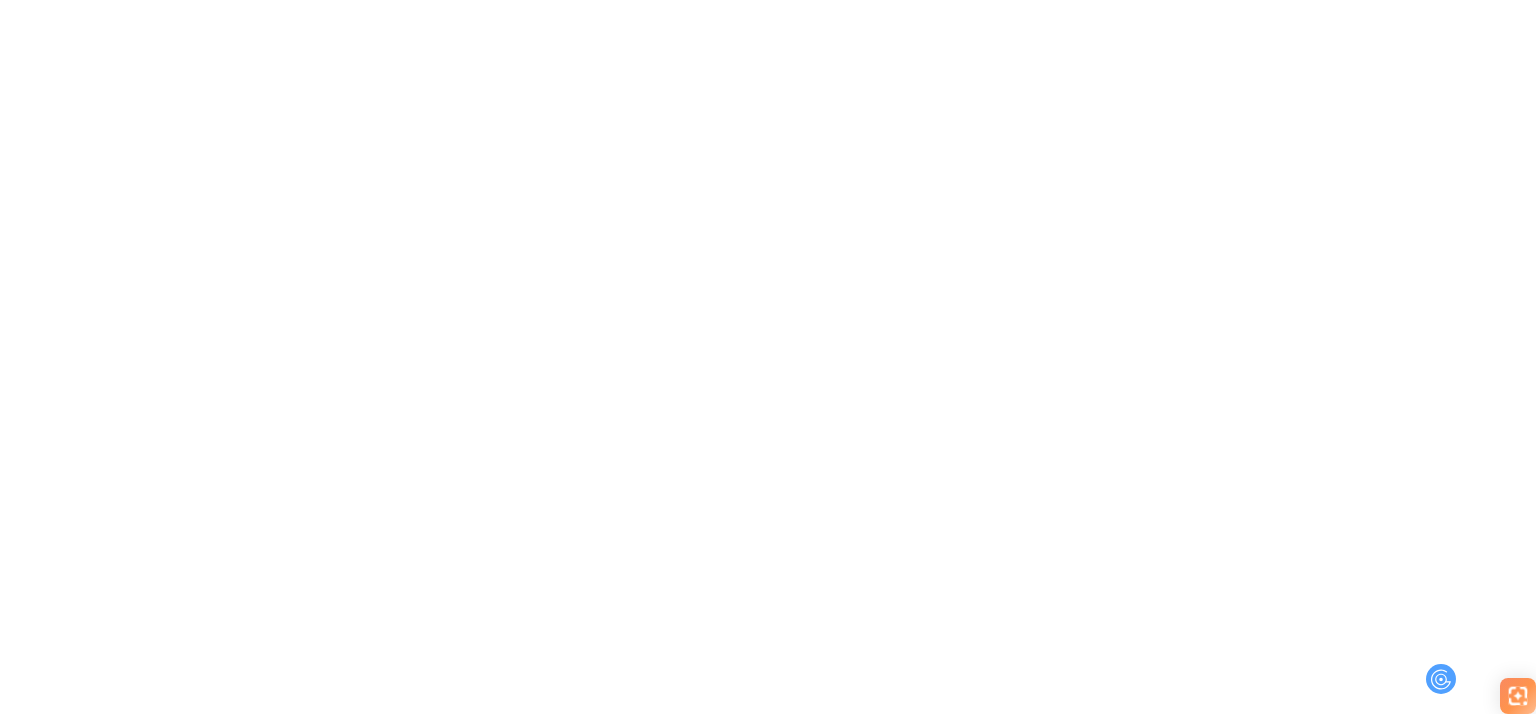 scroll, scrollTop: 0, scrollLeft: 0, axis: both 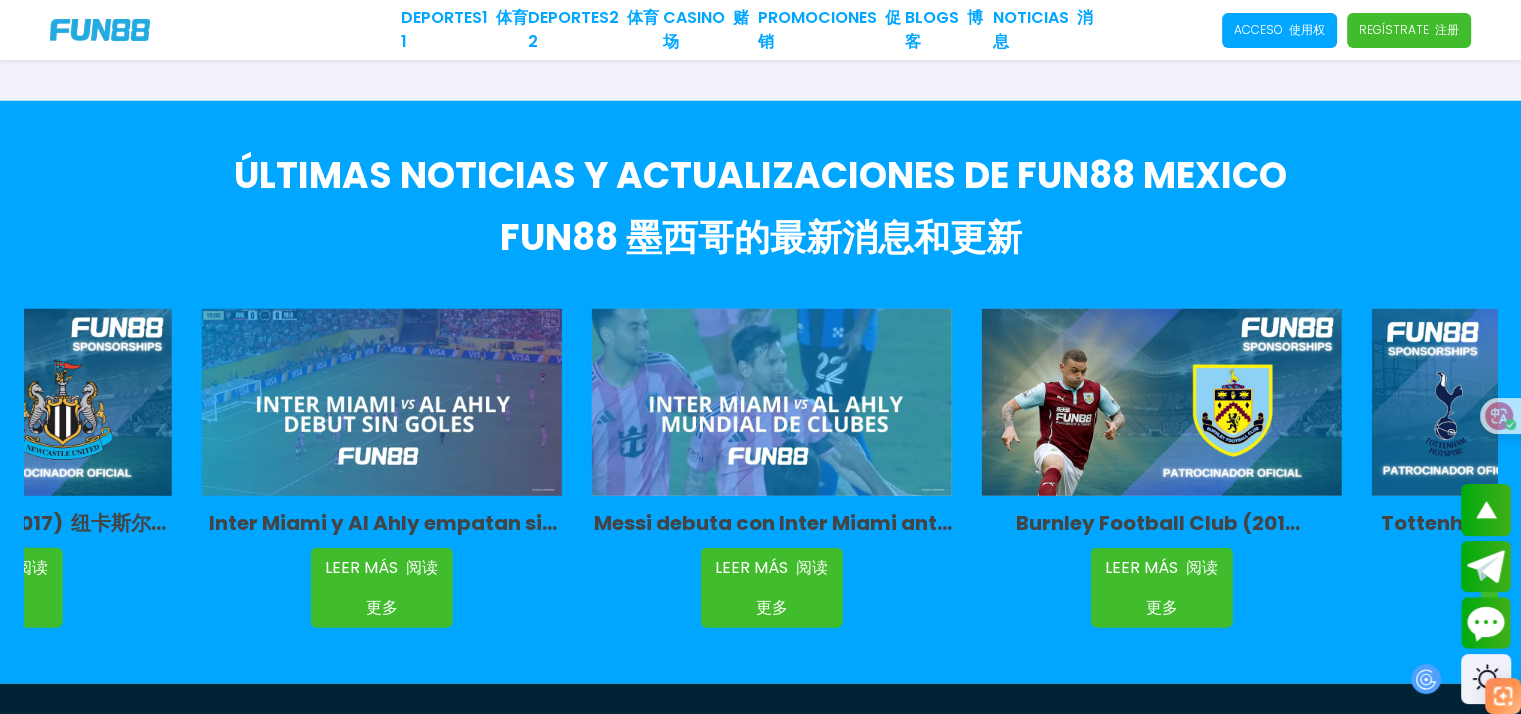 drag, startPoint x: 1377, startPoint y: 366, endPoint x: 316, endPoint y: 396, distance: 1061.4241 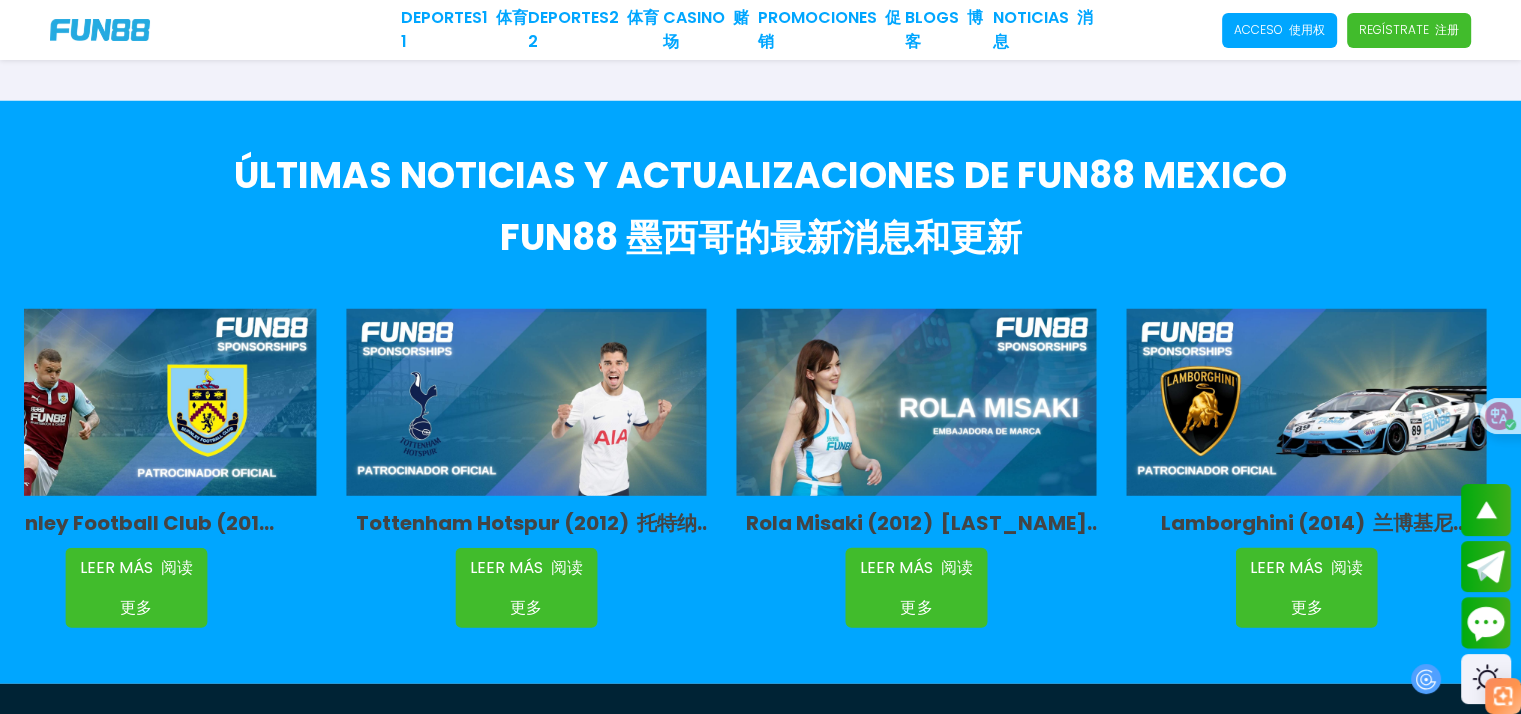 drag, startPoint x: 1332, startPoint y: 370, endPoint x: 477, endPoint y: 432, distance: 857.245 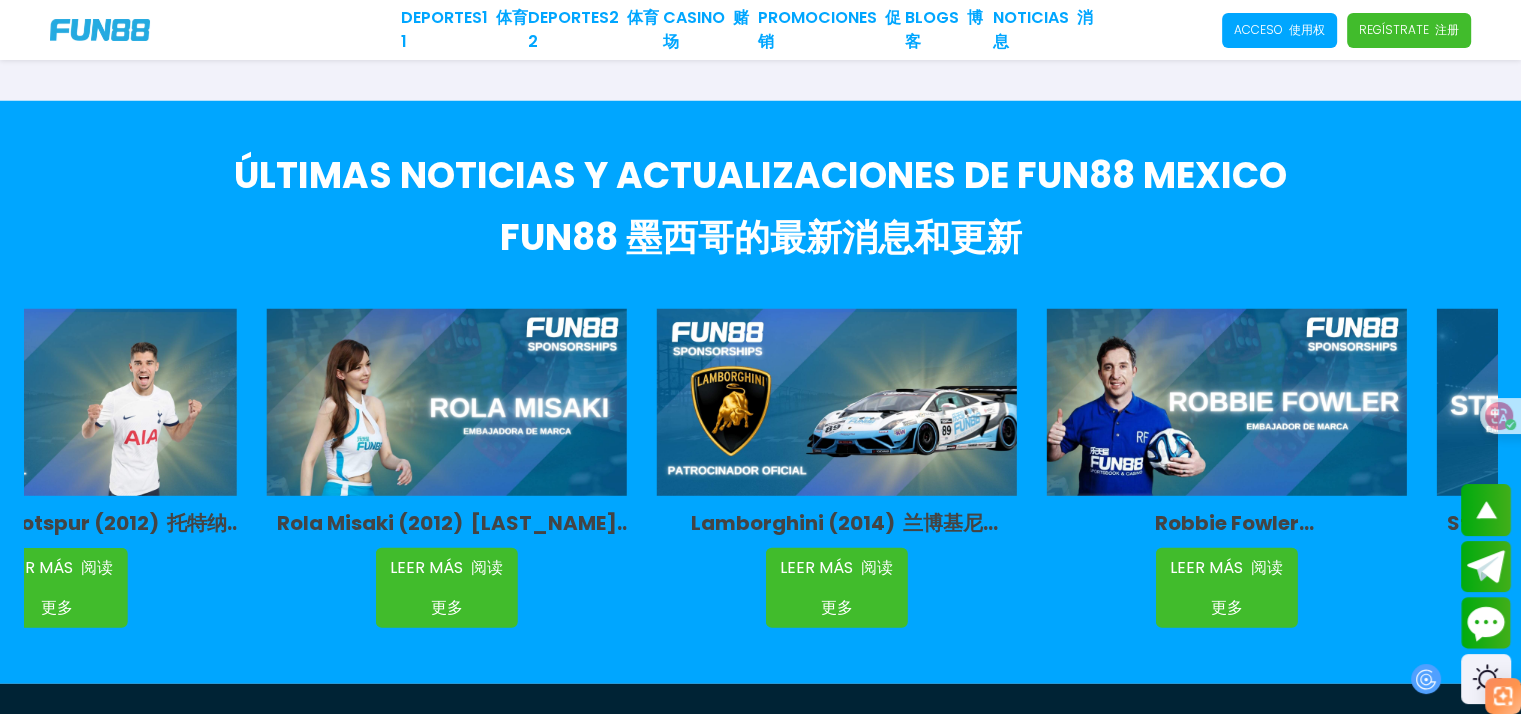 drag, startPoint x: 1253, startPoint y: 383, endPoint x: 356, endPoint y: 379, distance: 897.0089 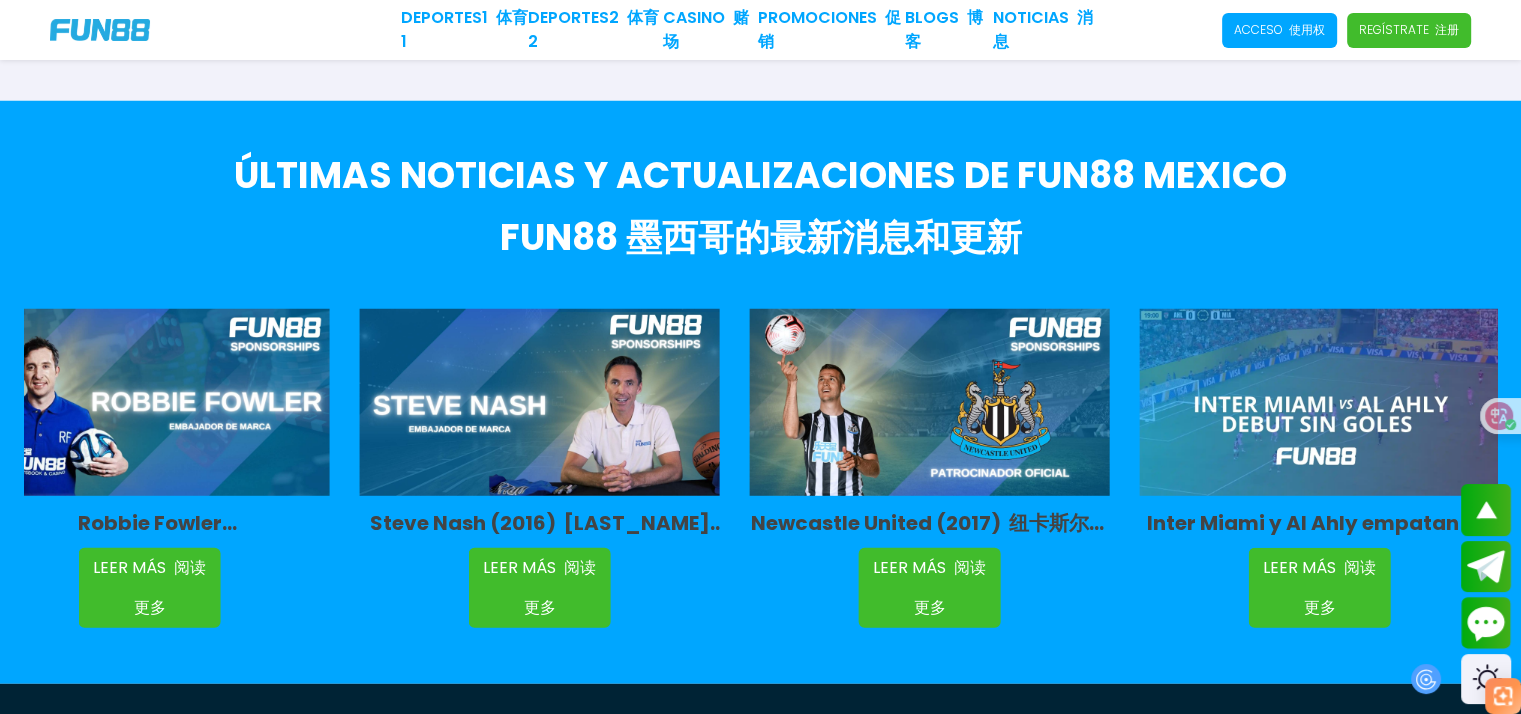 drag, startPoint x: 1390, startPoint y: 355, endPoint x: 519, endPoint y: 367, distance: 871.08264 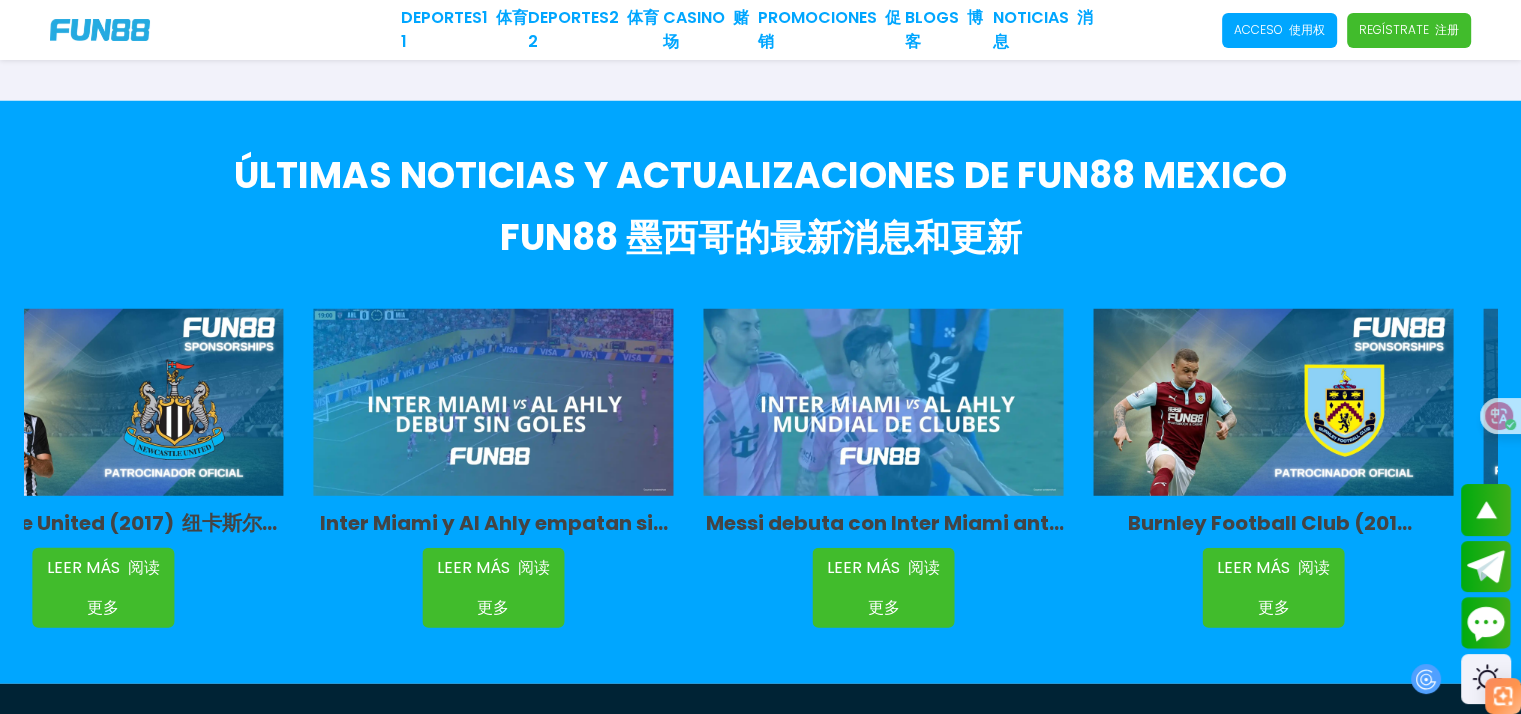drag, startPoint x: 1360, startPoint y: 343, endPoint x: 476, endPoint y: 343, distance: 884 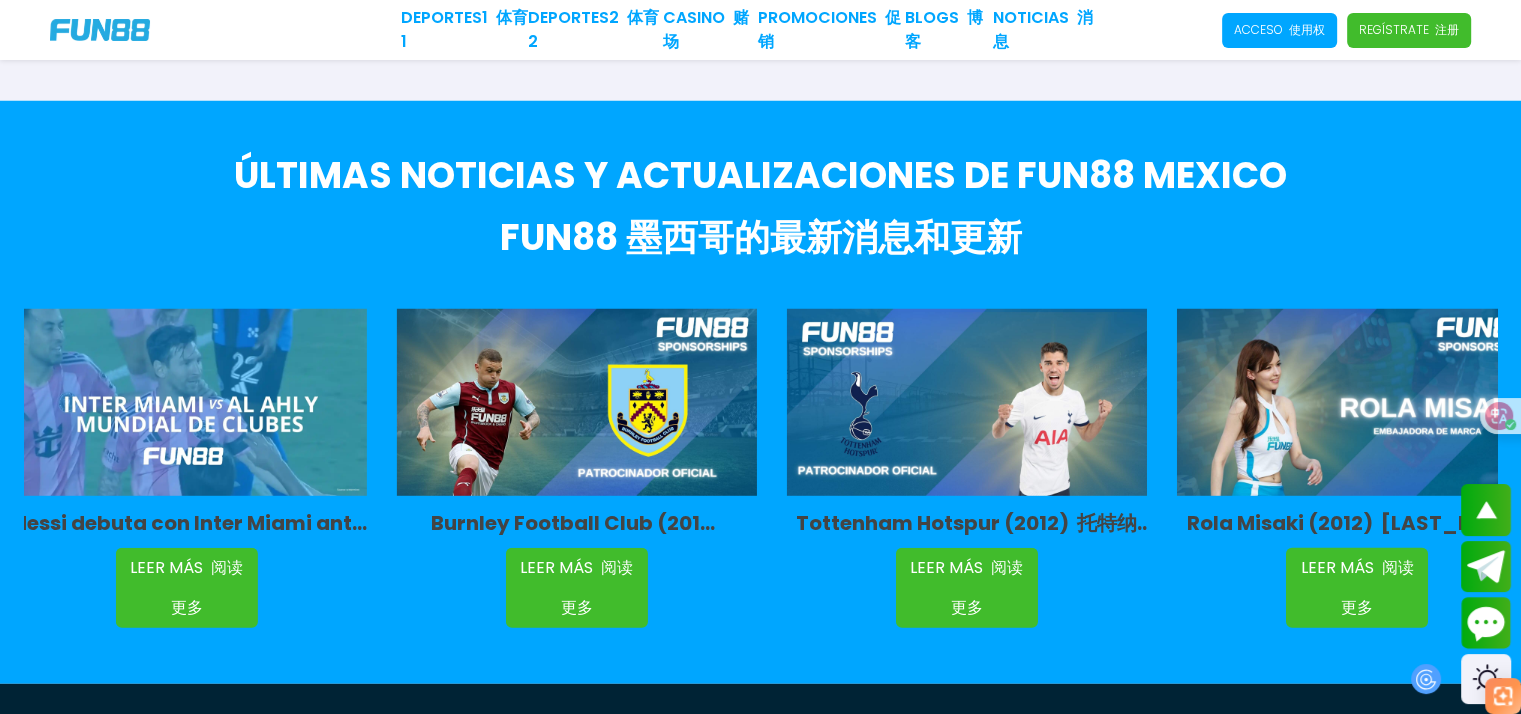 drag, startPoint x: 1322, startPoint y: 344, endPoint x: 525, endPoint y: 345, distance: 797.0006 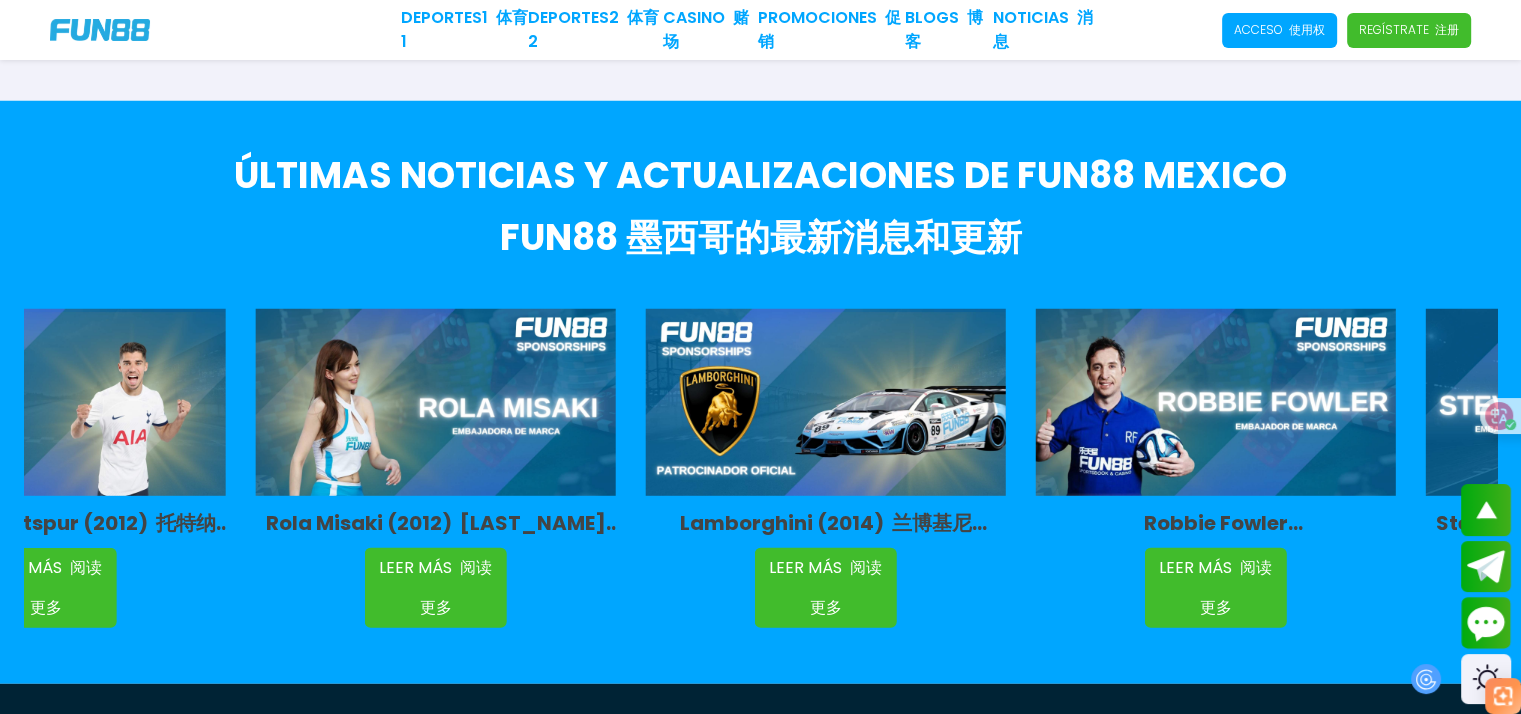 drag, startPoint x: 1248, startPoint y: 348, endPoint x: 162, endPoint y: 346, distance: 1086.0018 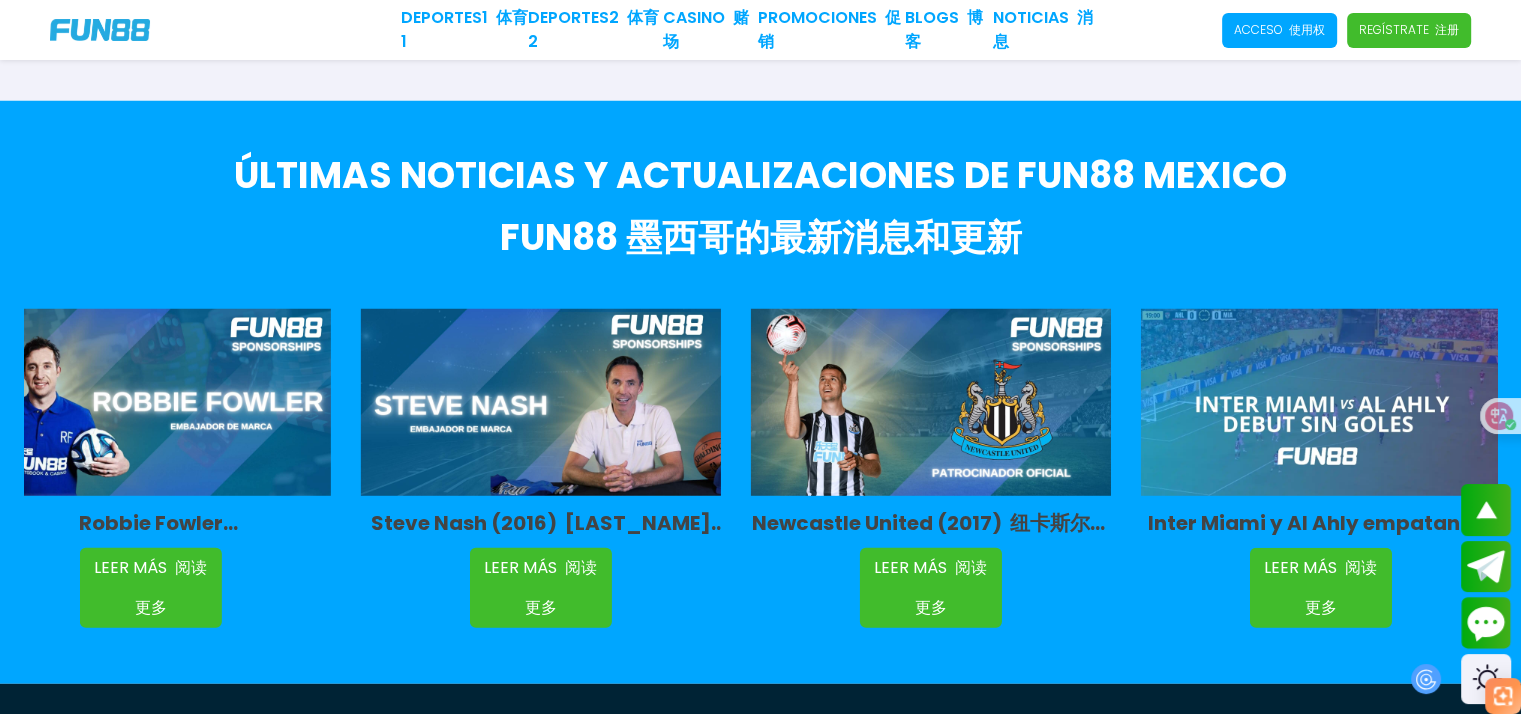 drag, startPoint x: 1270, startPoint y: 342, endPoint x: 274, endPoint y: 342, distance: 996 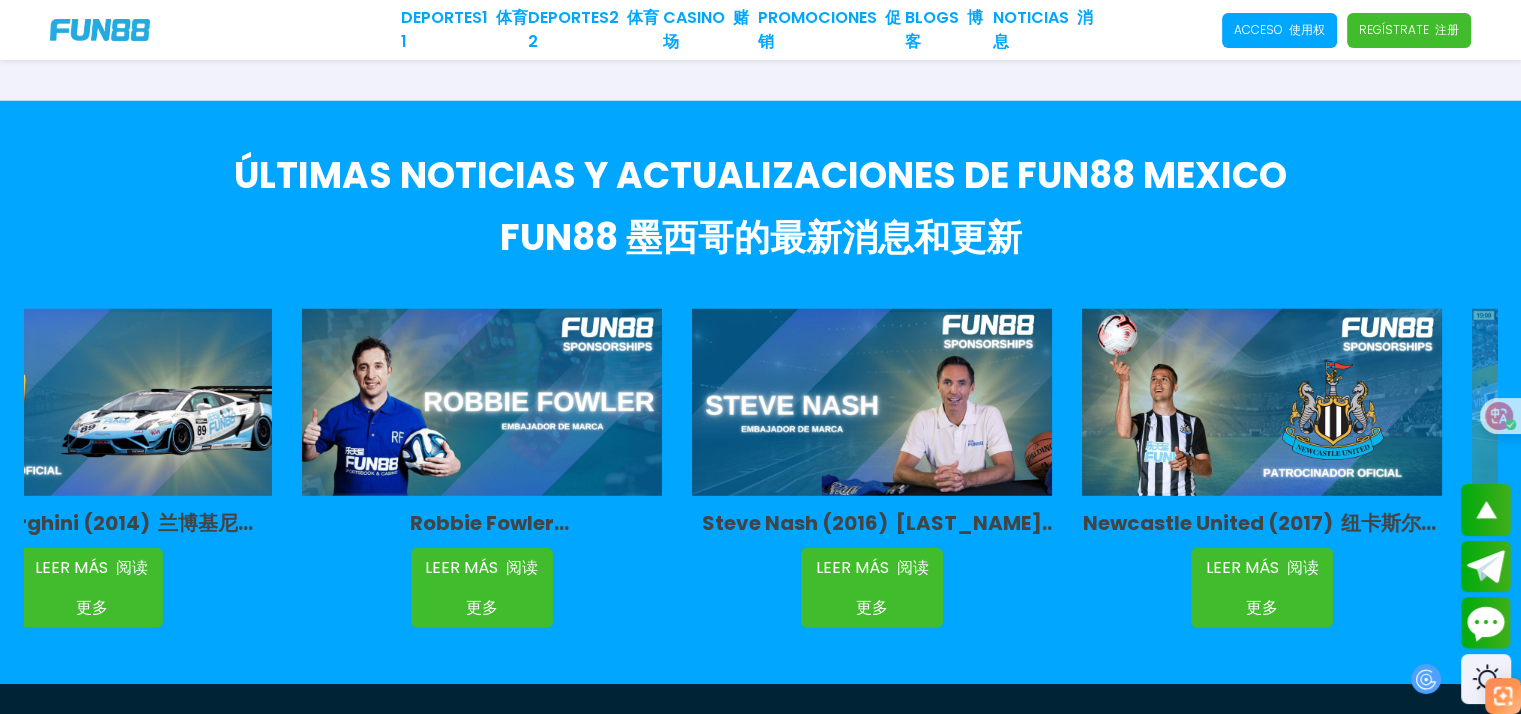 drag, startPoint x: 96, startPoint y: 353, endPoint x: 1036, endPoint y: 379, distance: 940.3595 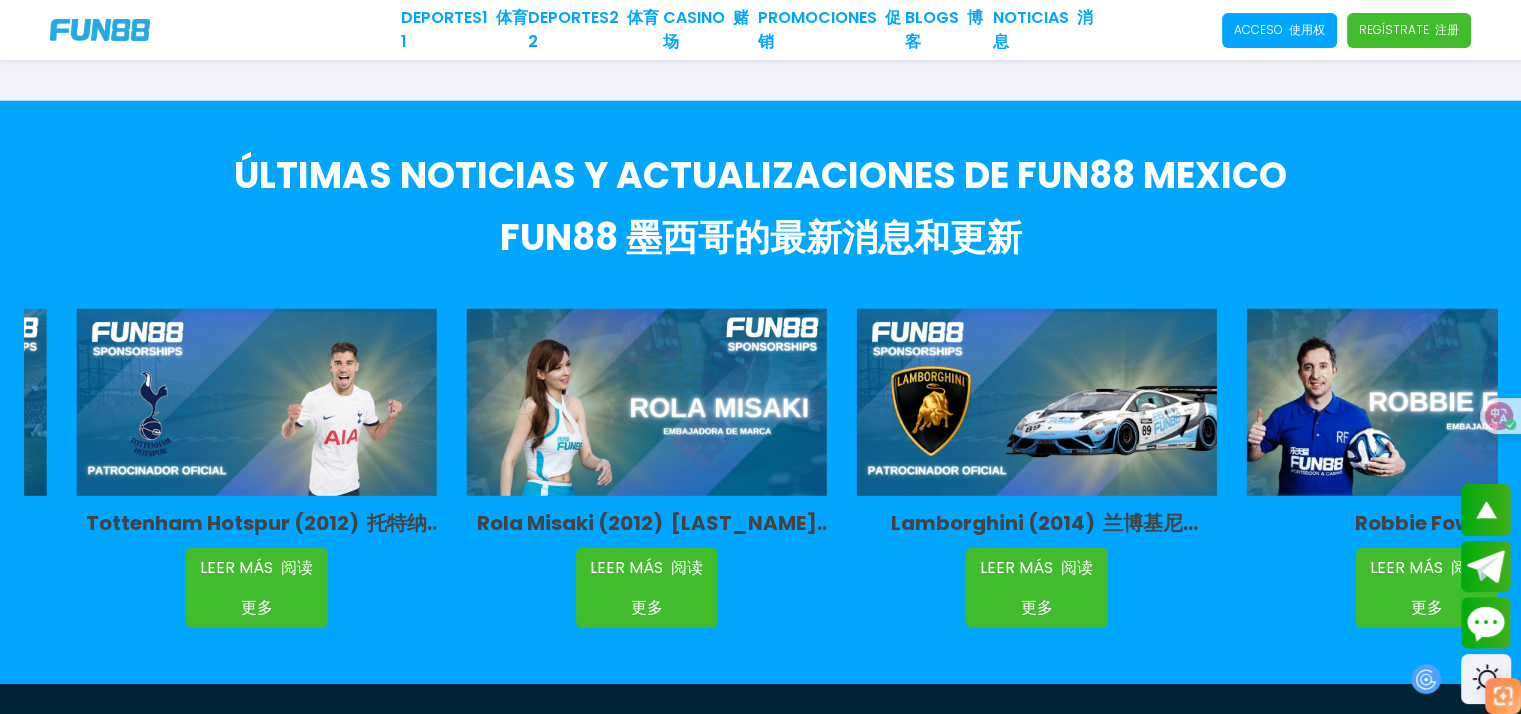 drag, startPoint x: 182, startPoint y: 356, endPoint x: 1145, endPoint y: 365, distance: 963.04205 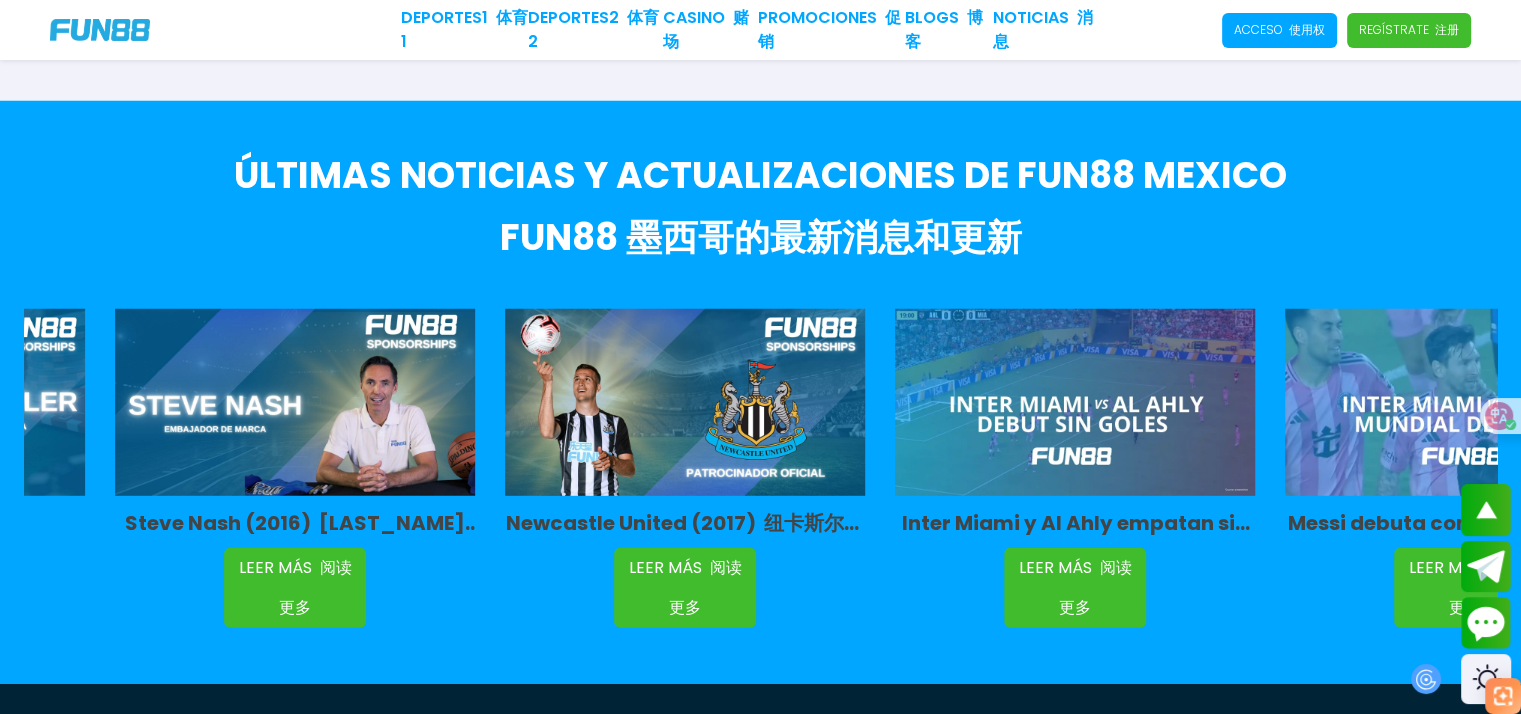 drag, startPoint x: 216, startPoint y: 355, endPoint x: 1252, endPoint y: 357, distance: 1036.002 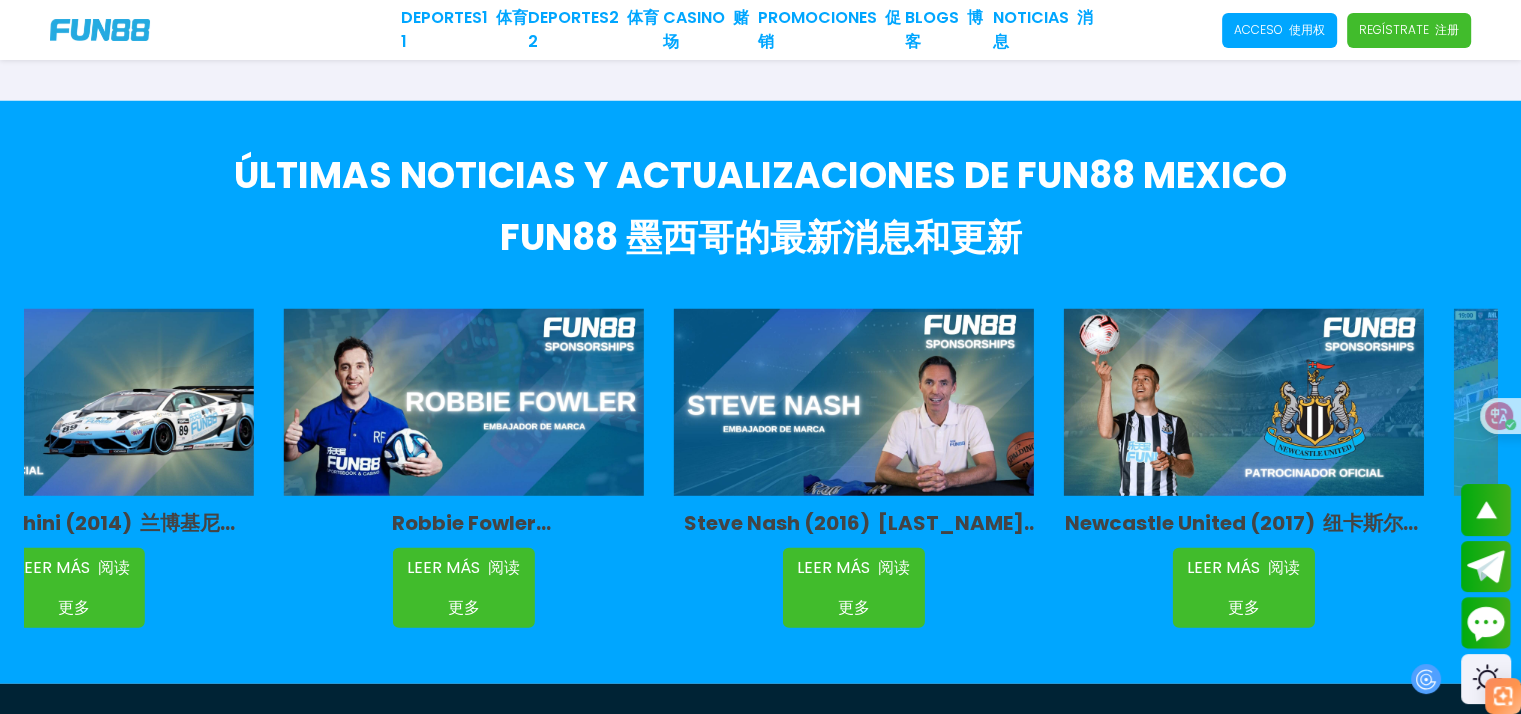 drag, startPoint x: 264, startPoint y: 351, endPoint x: 1295, endPoint y: 329, distance: 1031.2347 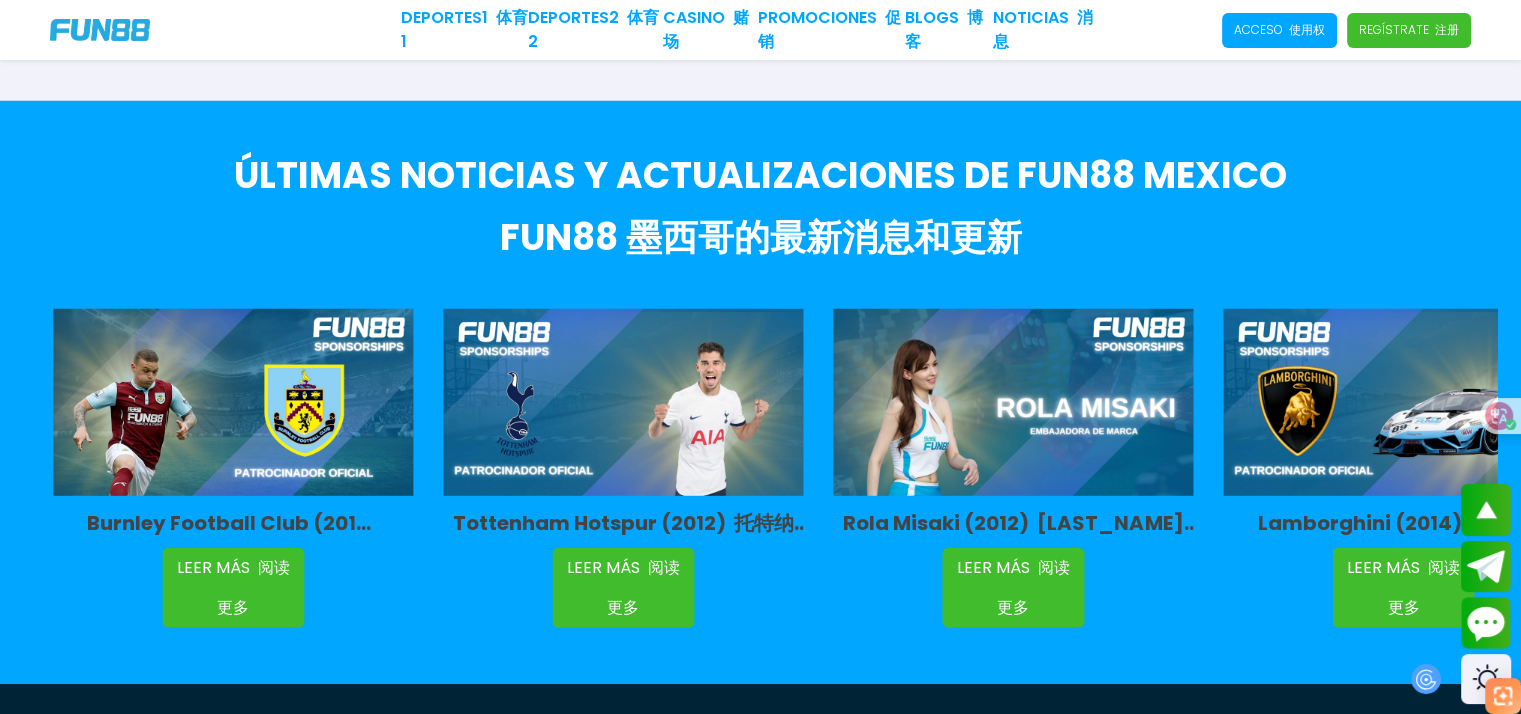 drag, startPoint x: 465, startPoint y: 359, endPoint x: 1261, endPoint y: 364, distance: 796.0157 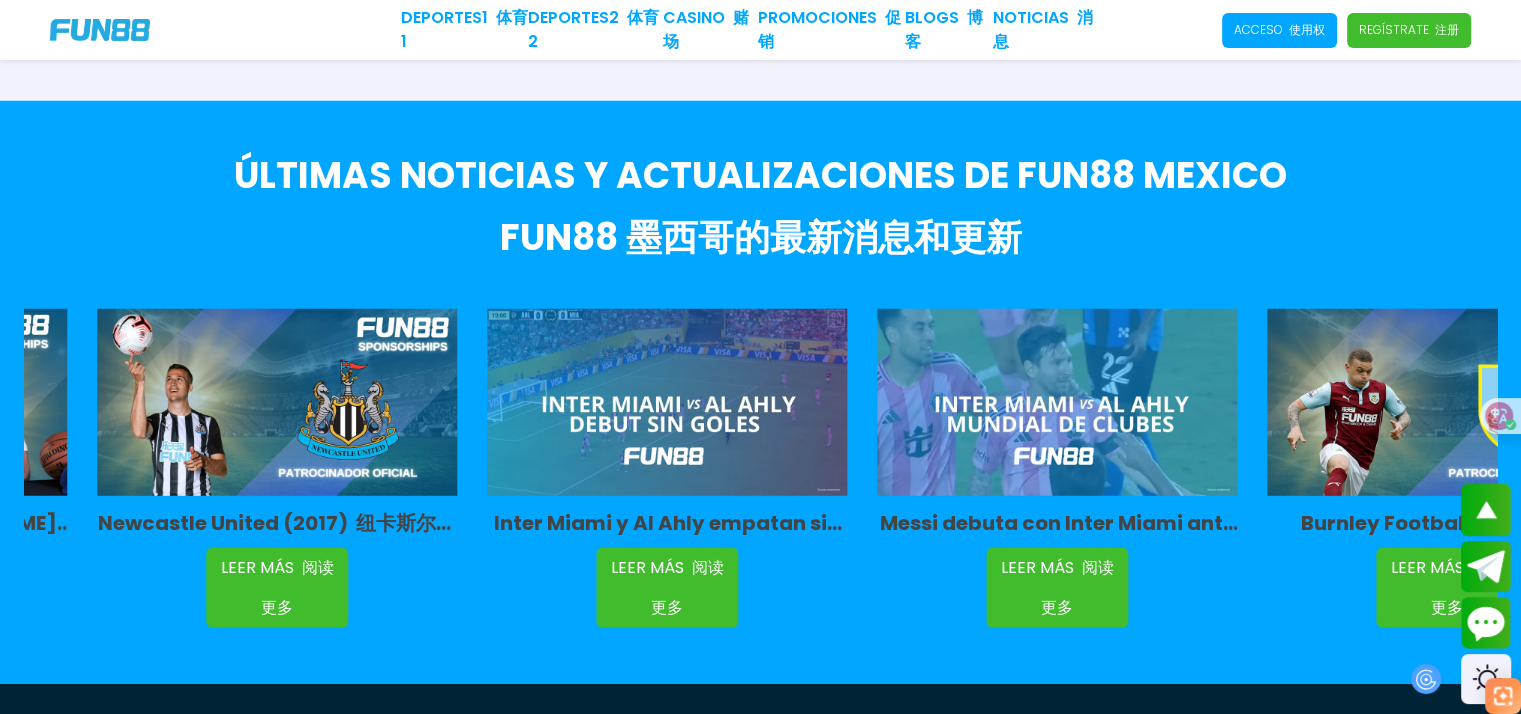drag, startPoint x: 202, startPoint y: 362, endPoint x: 1069, endPoint y: 377, distance: 867.12976 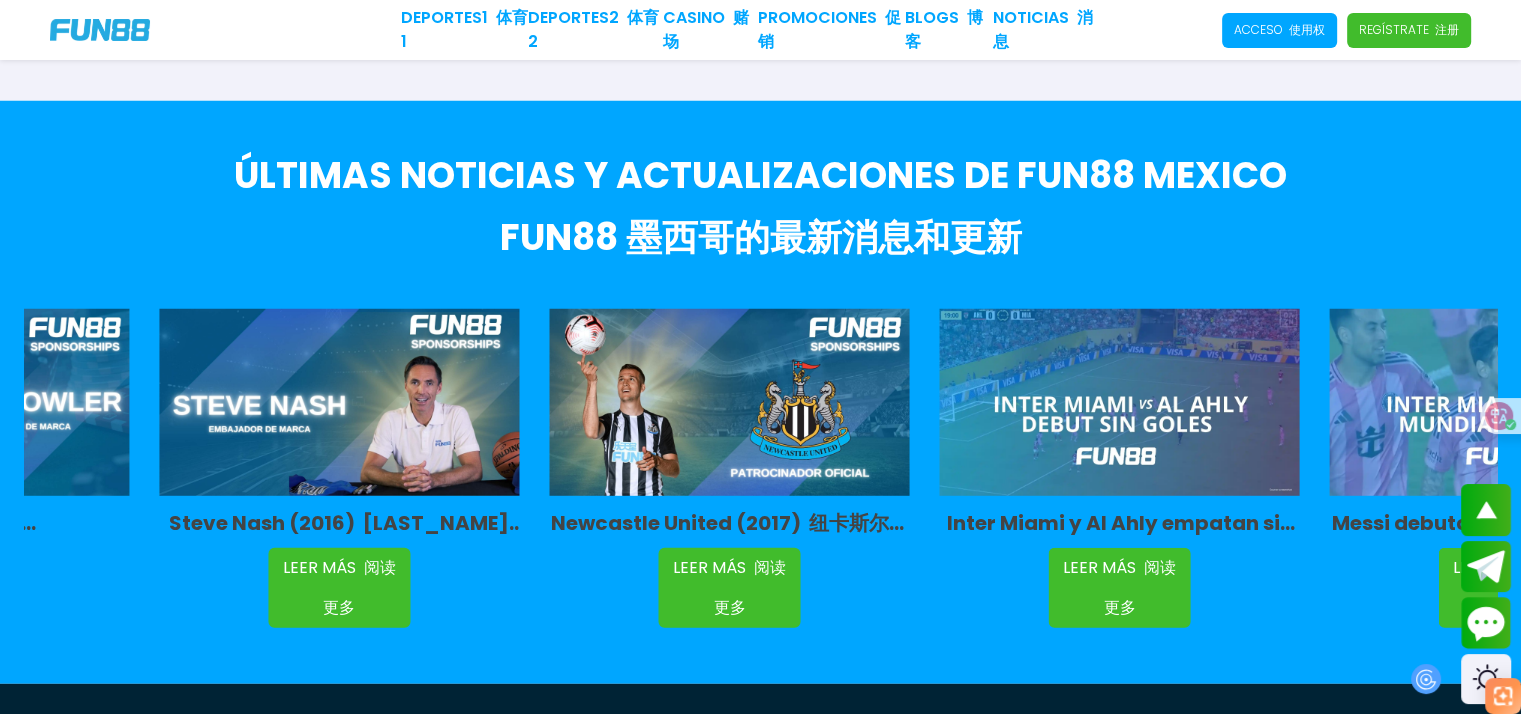 drag, startPoint x: 121, startPoint y: 440, endPoint x: 1058, endPoint y: 443, distance: 937.0048 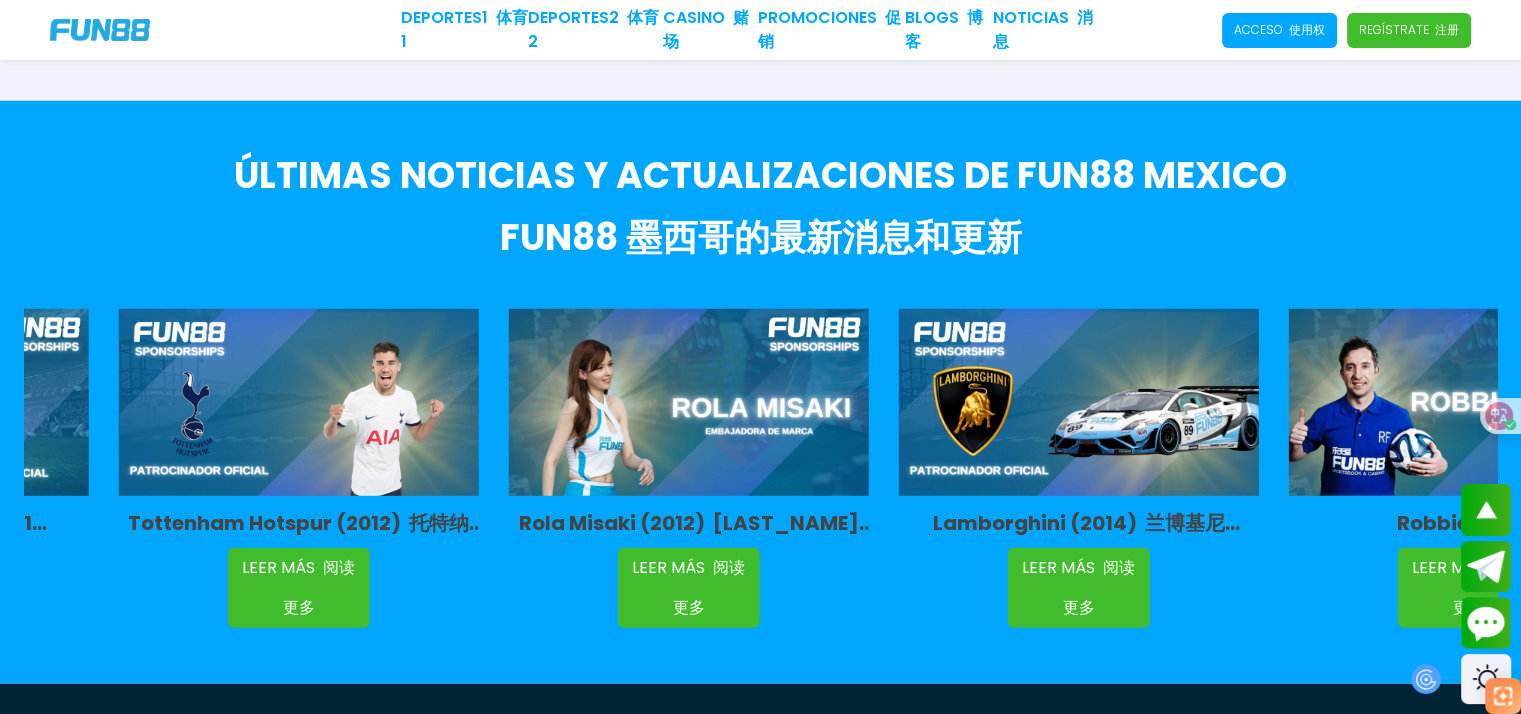 drag, startPoint x: 308, startPoint y: 426, endPoint x: 1150, endPoint y: 427, distance: 842.0006 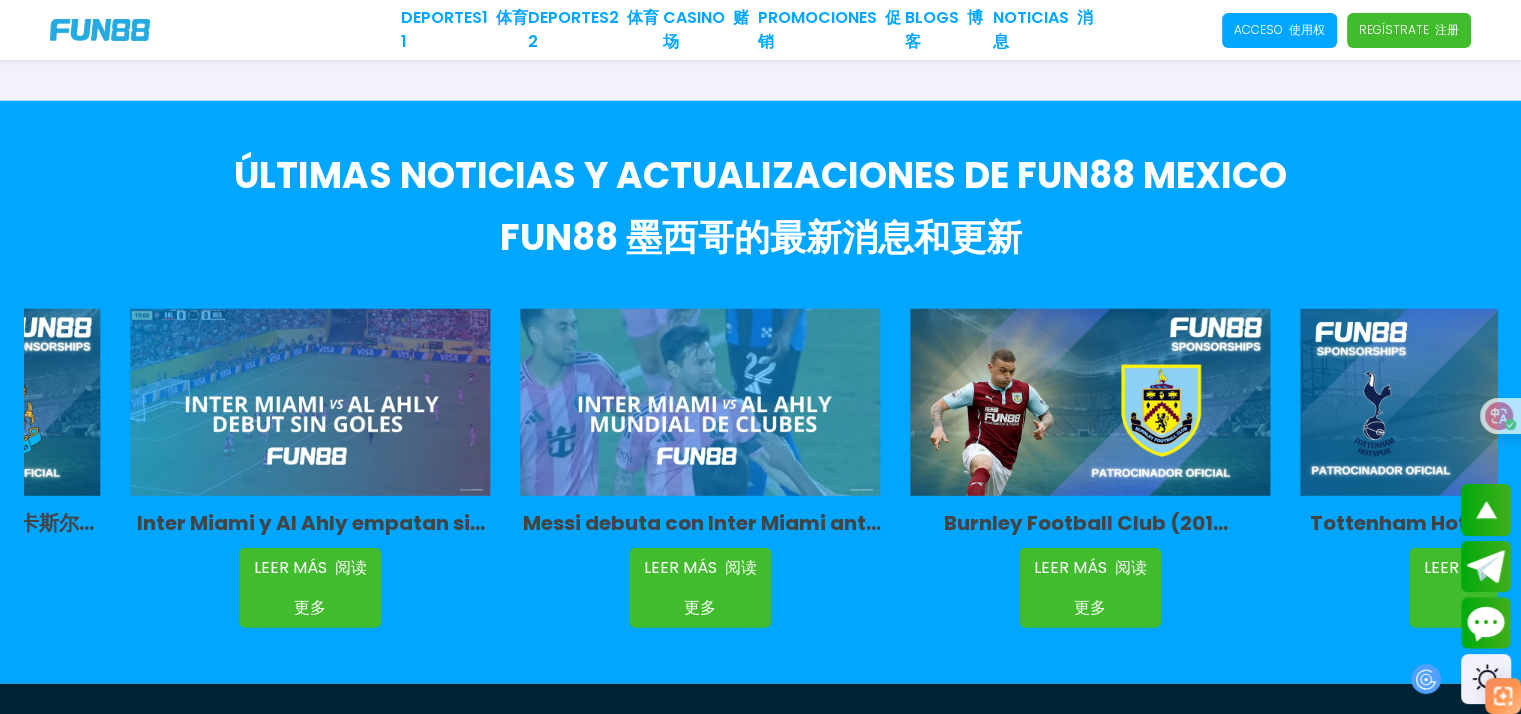 drag, startPoint x: 295, startPoint y: 408, endPoint x: 1172, endPoint y: 422, distance: 877.11176 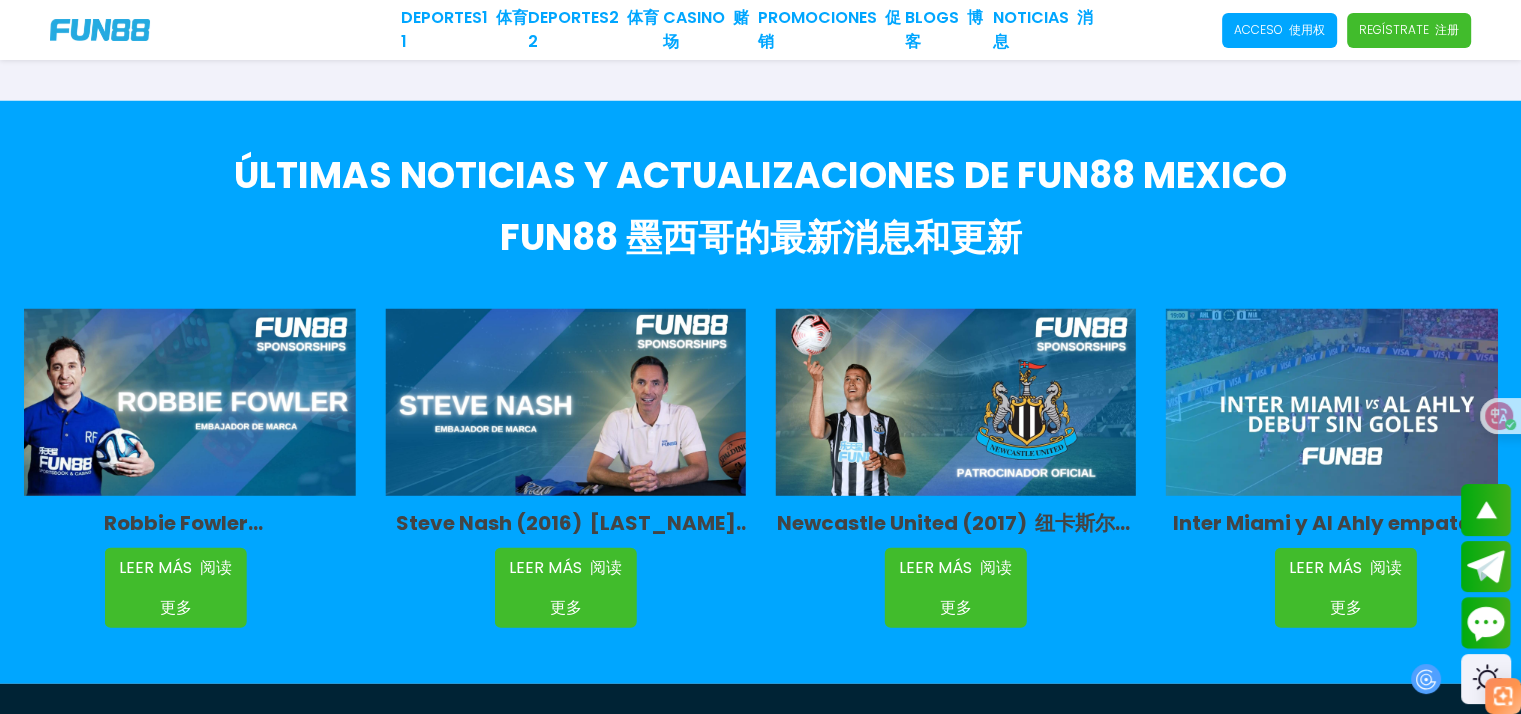 drag, startPoint x: 310, startPoint y: 426, endPoint x: 1032, endPoint y: 428, distance: 722.00275 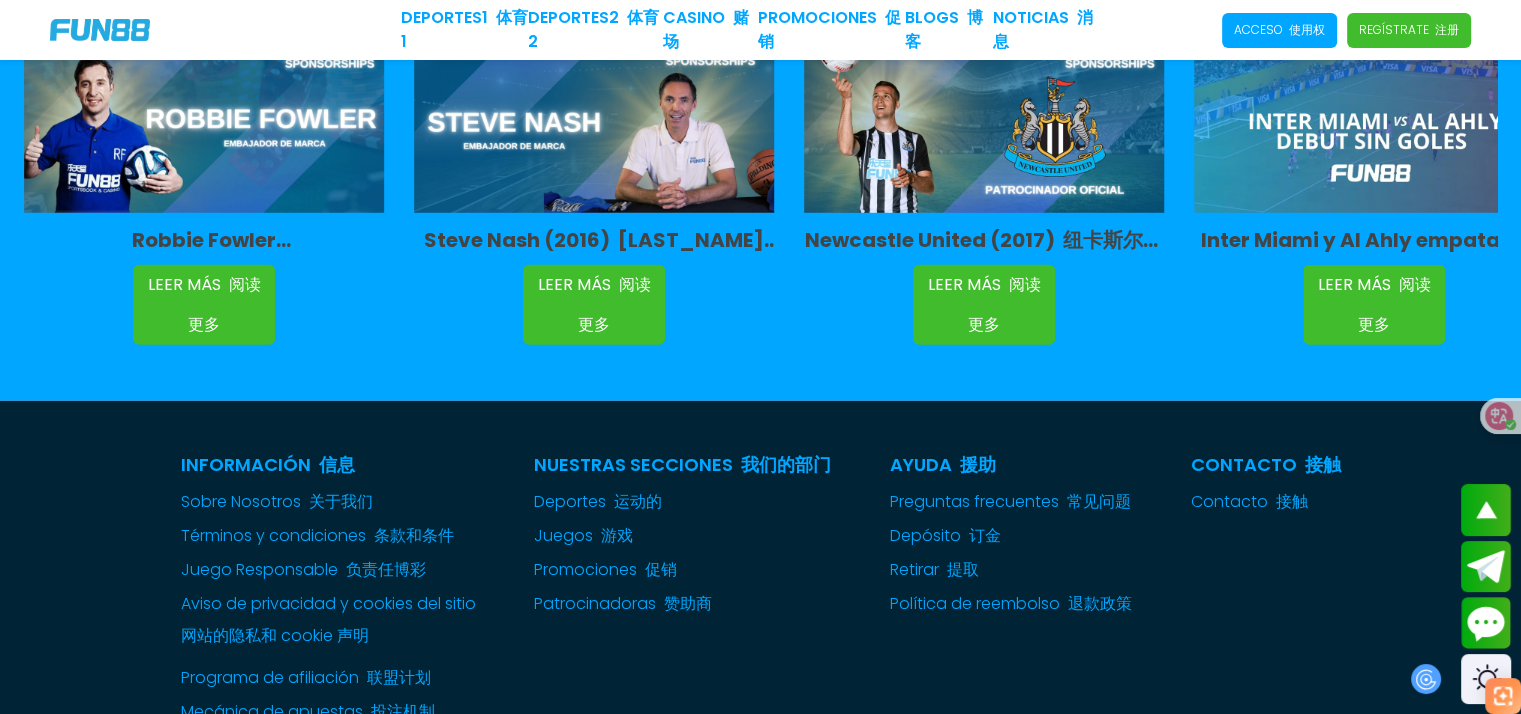scroll, scrollTop: 5721, scrollLeft: 0, axis: vertical 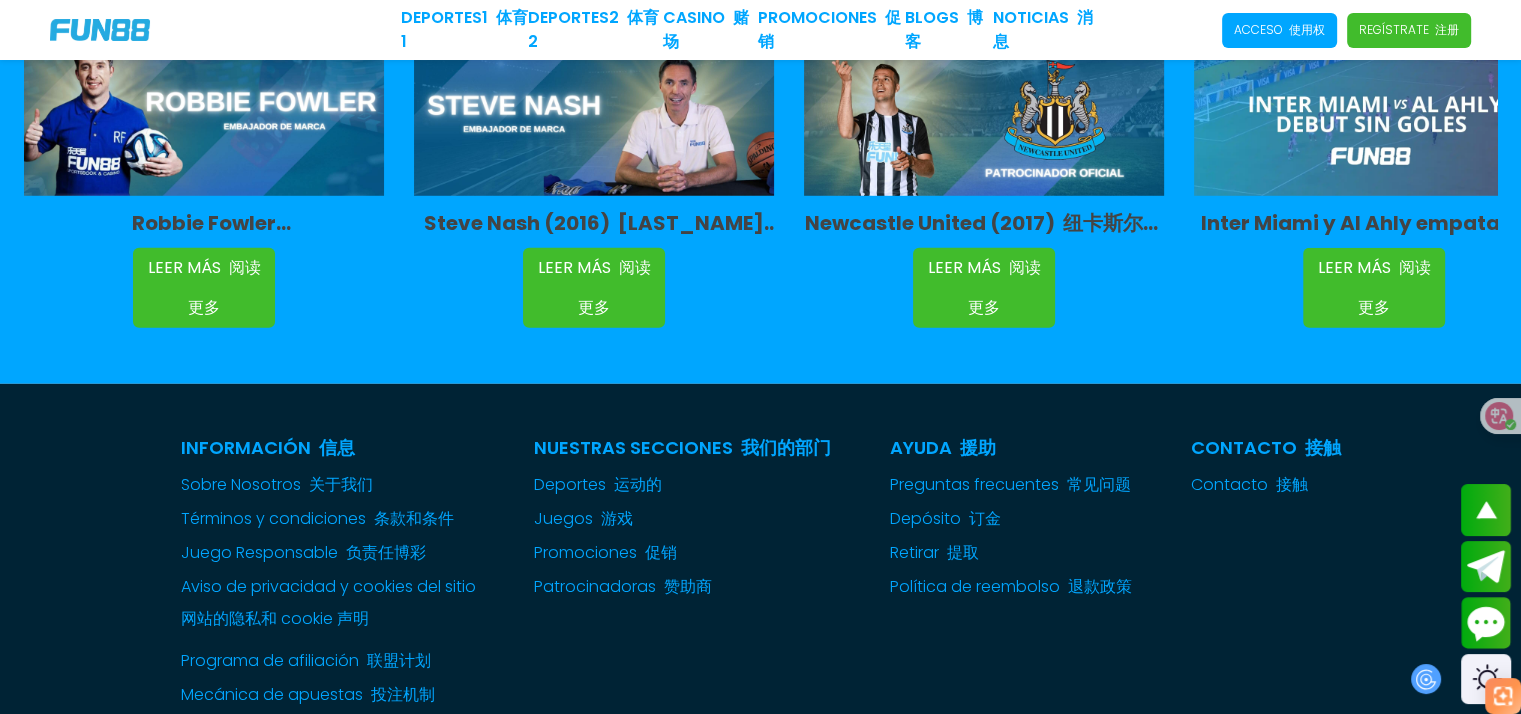 click on "Contacto    接触 Contacto    接触" at bounding box center [1265, 587] 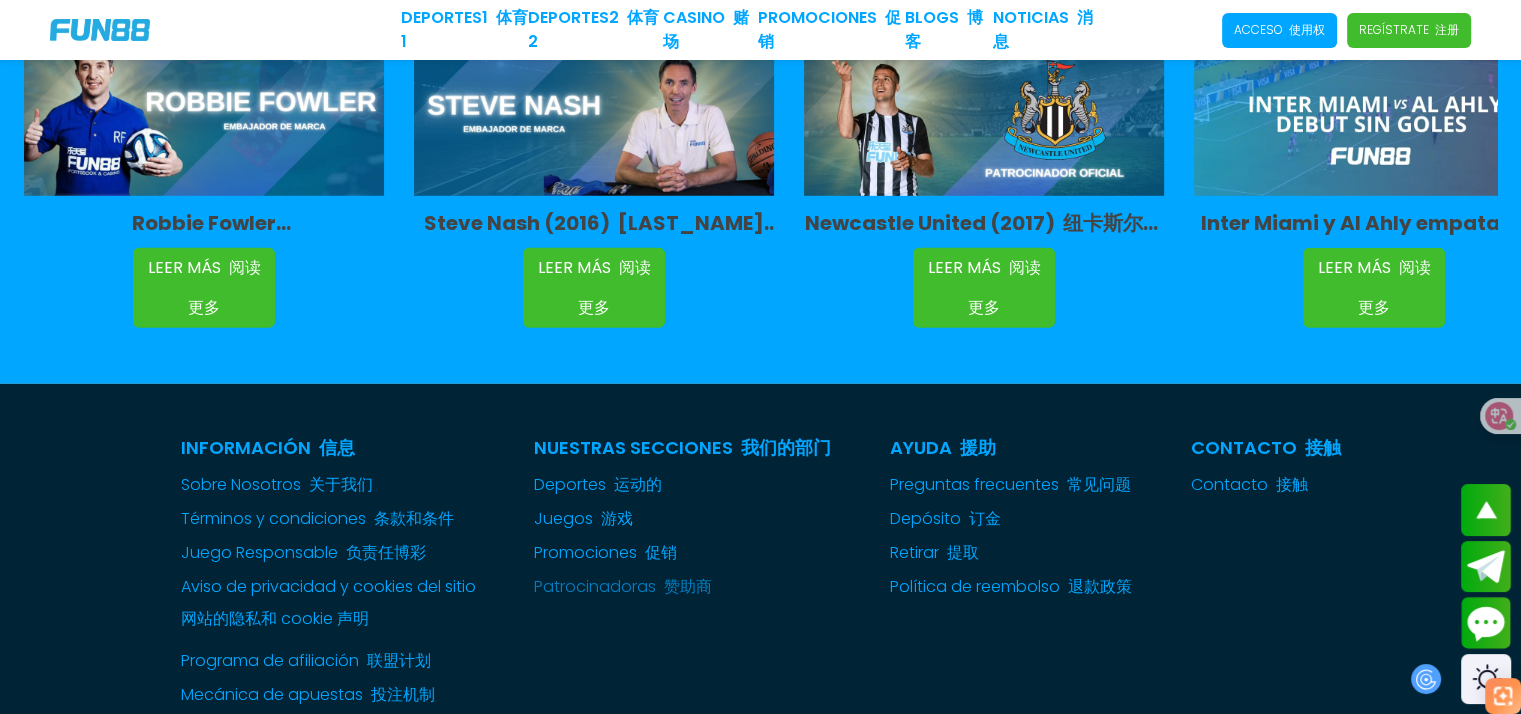 click at bounding box center (660, 586) 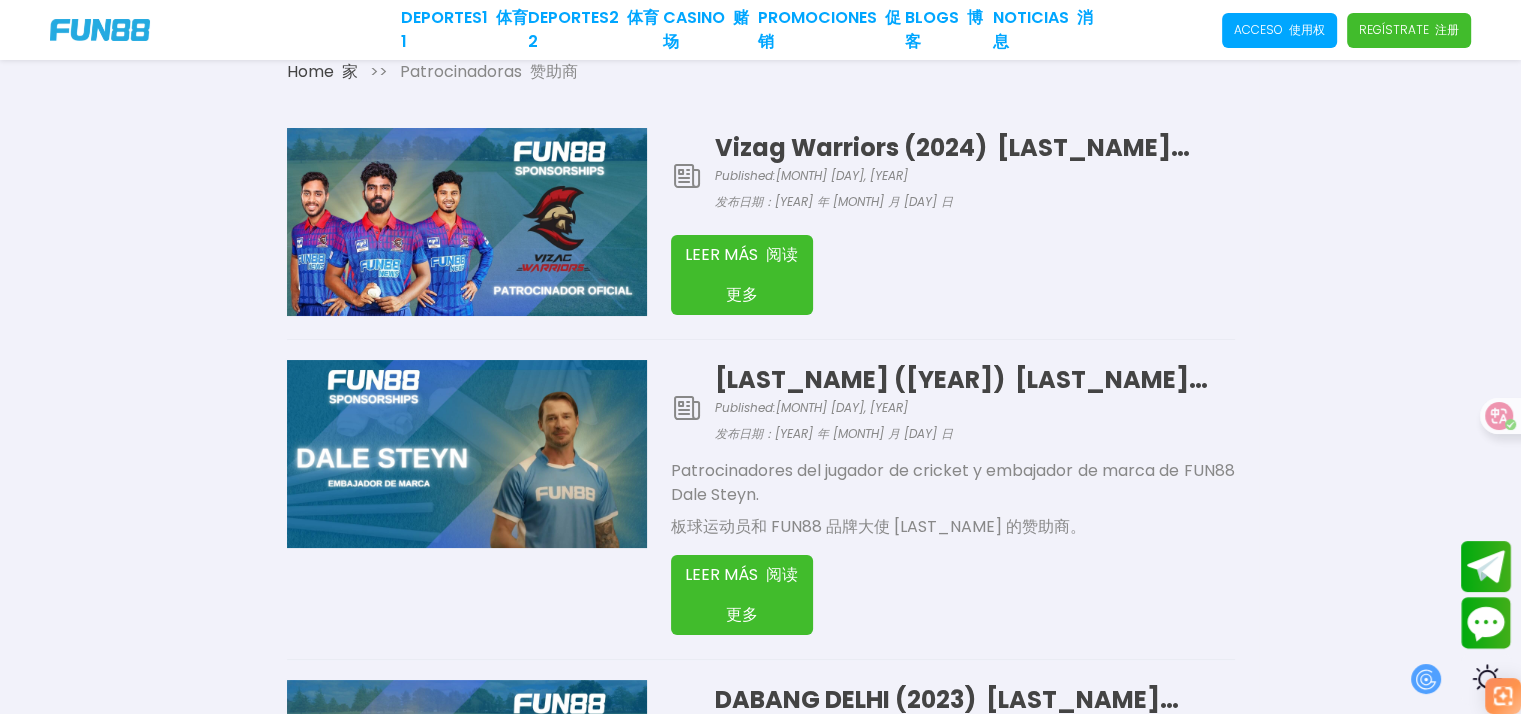 scroll, scrollTop: 0, scrollLeft: 0, axis: both 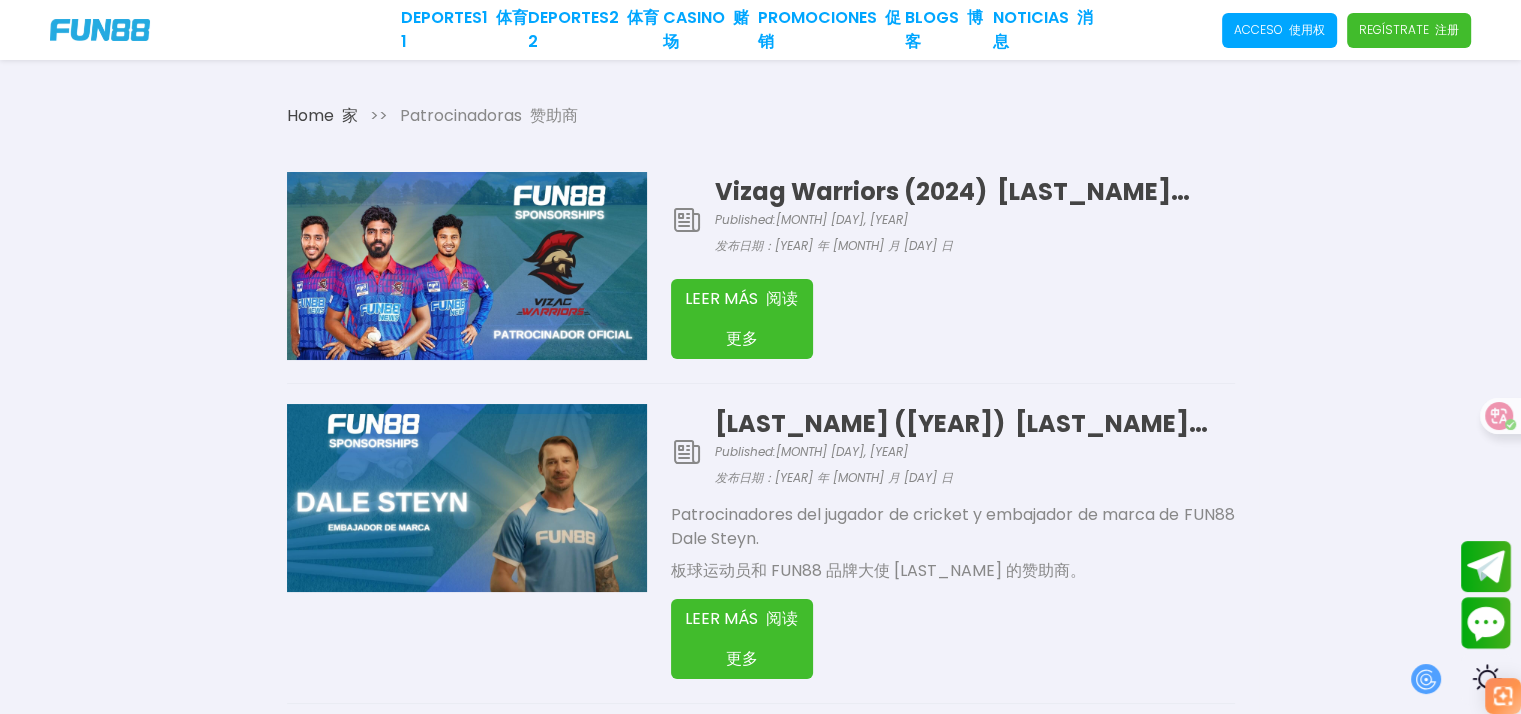click on "LEER MÁS    阅读更多" at bounding box center (742, 319) 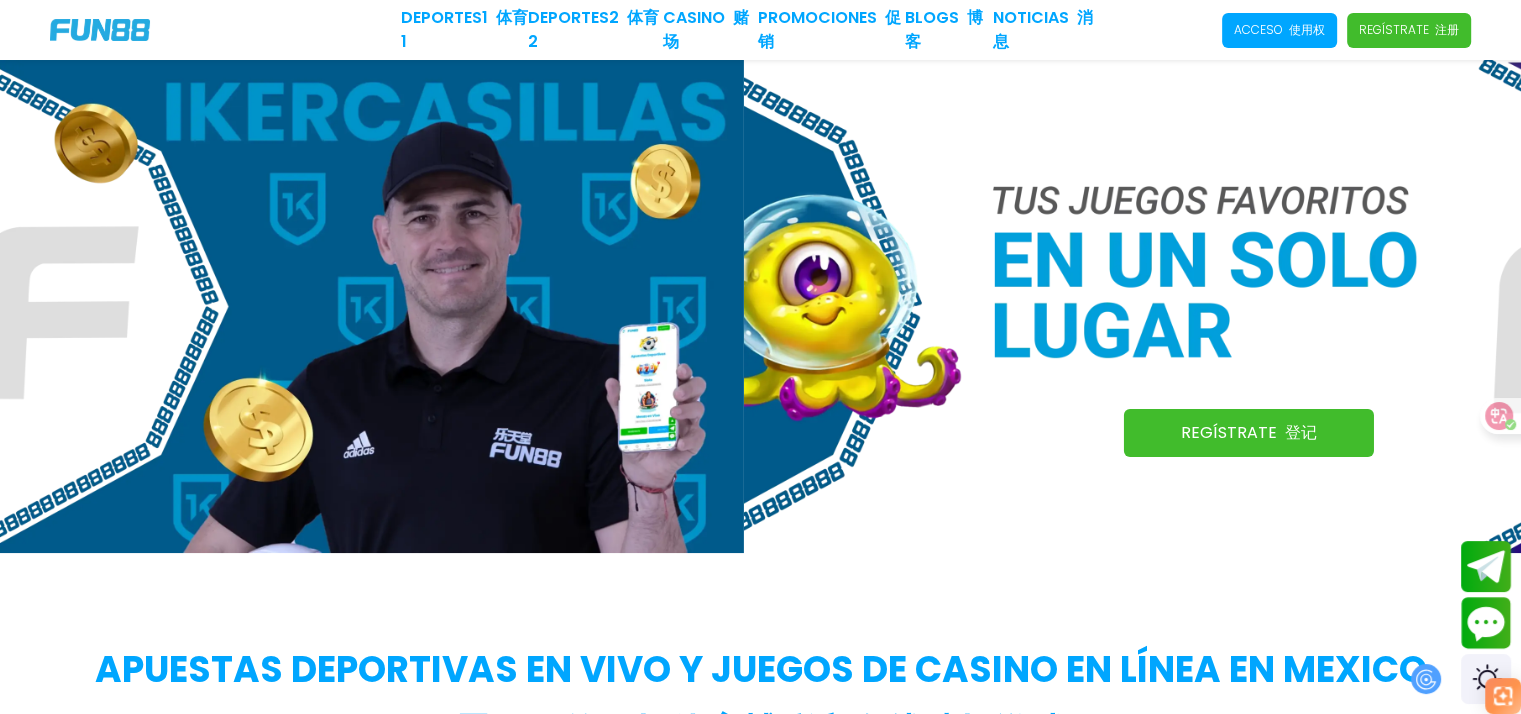 drag, startPoint x: 514, startPoint y: 291, endPoint x: 1252, endPoint y: 331, distance: 739.0832 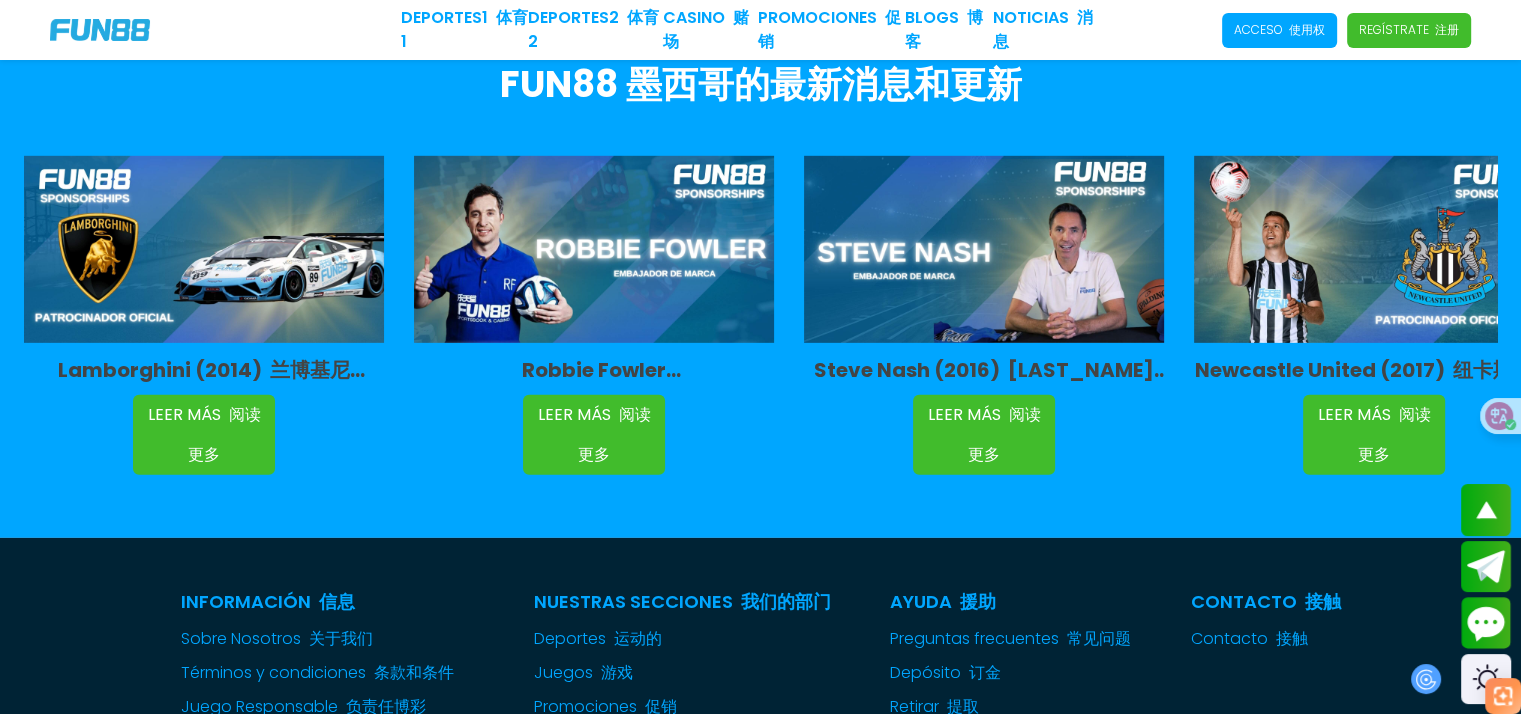 scroll, scrollTop: 6054, scrollLeft: 0, axis: vertical 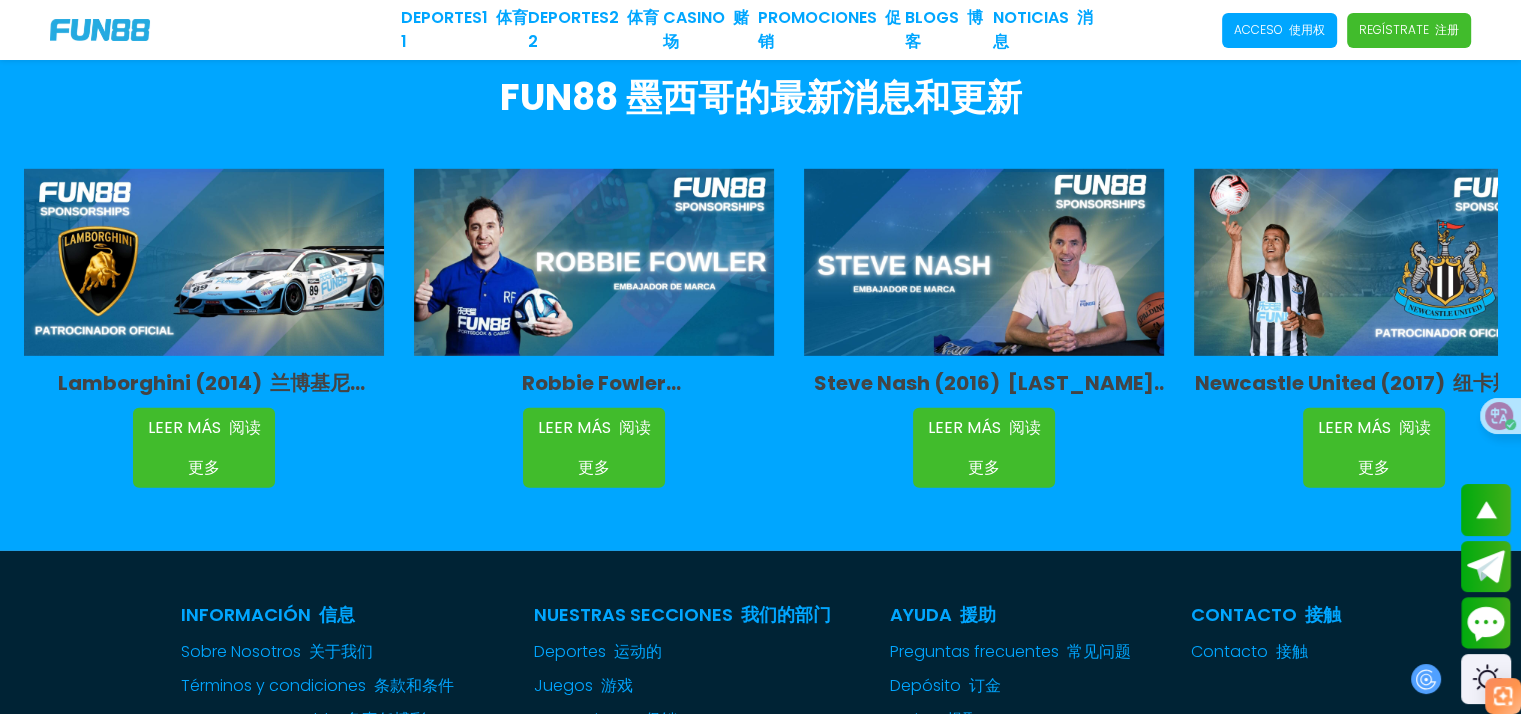 click at bounding box center (1374, 263) 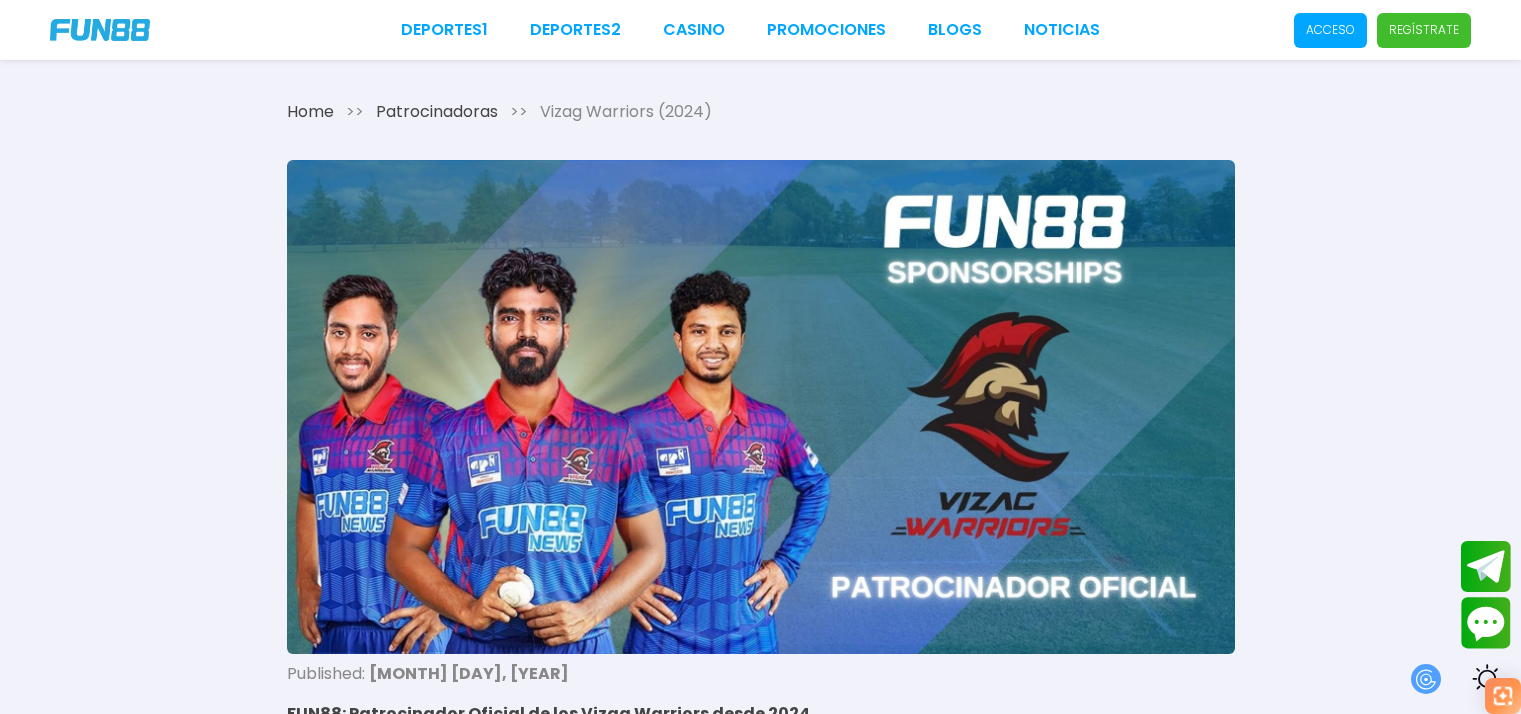 scroll, scrollTop: 0, scrollLeft: 0, axis: both 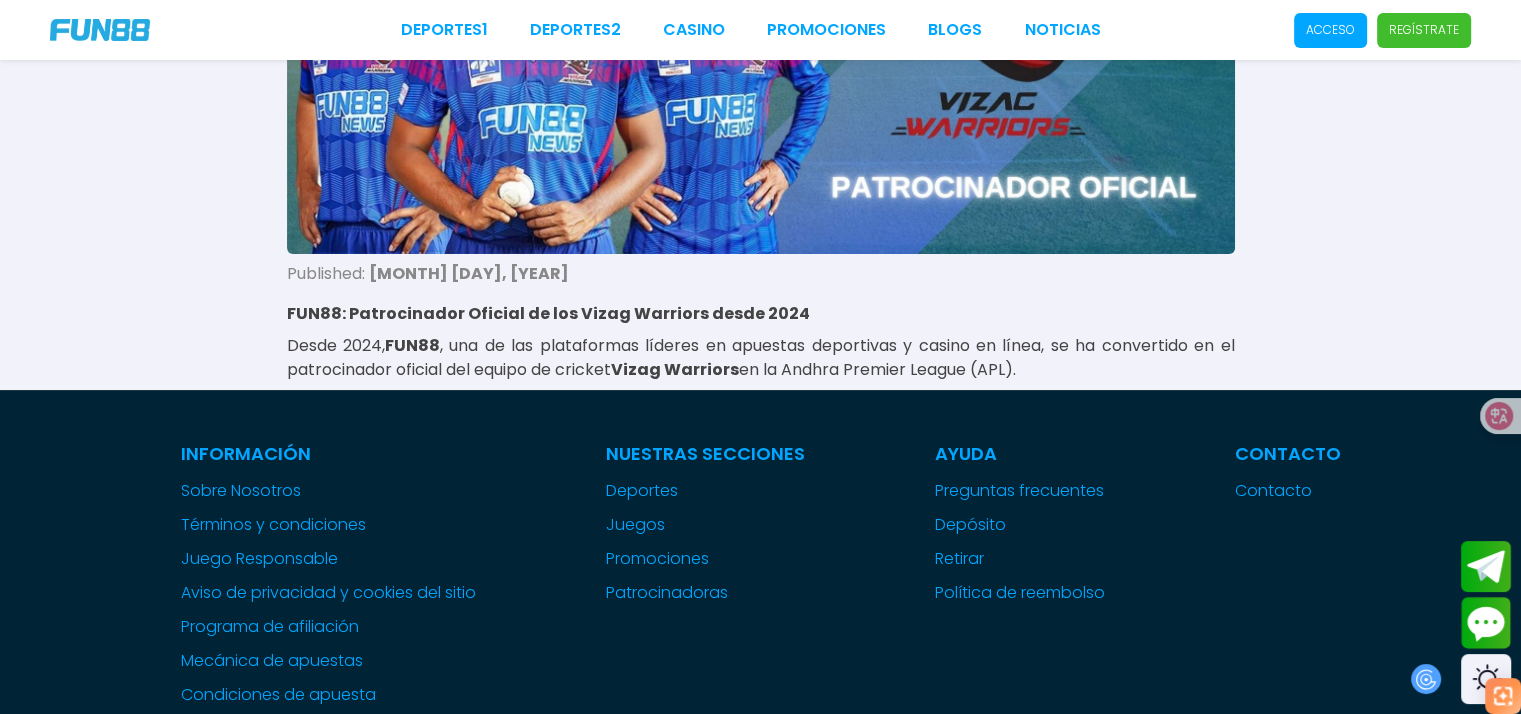 click on "Home >> Patrocinadoras >> Vizag Warriors (2024) Published:   November 29, 2024 FUN88: Patrocinador Oficial de los Vizag Warriors desde 2024
Desde 2024,  FUN88 , una de las plataformas líderes en apuestas deportivas y casino en línea, se ha convertido en el patrocinador oficial del equipo de cricket  Vizag Warriors  en la Andhra Premier League (APL)." at bounding box center (760, 15) 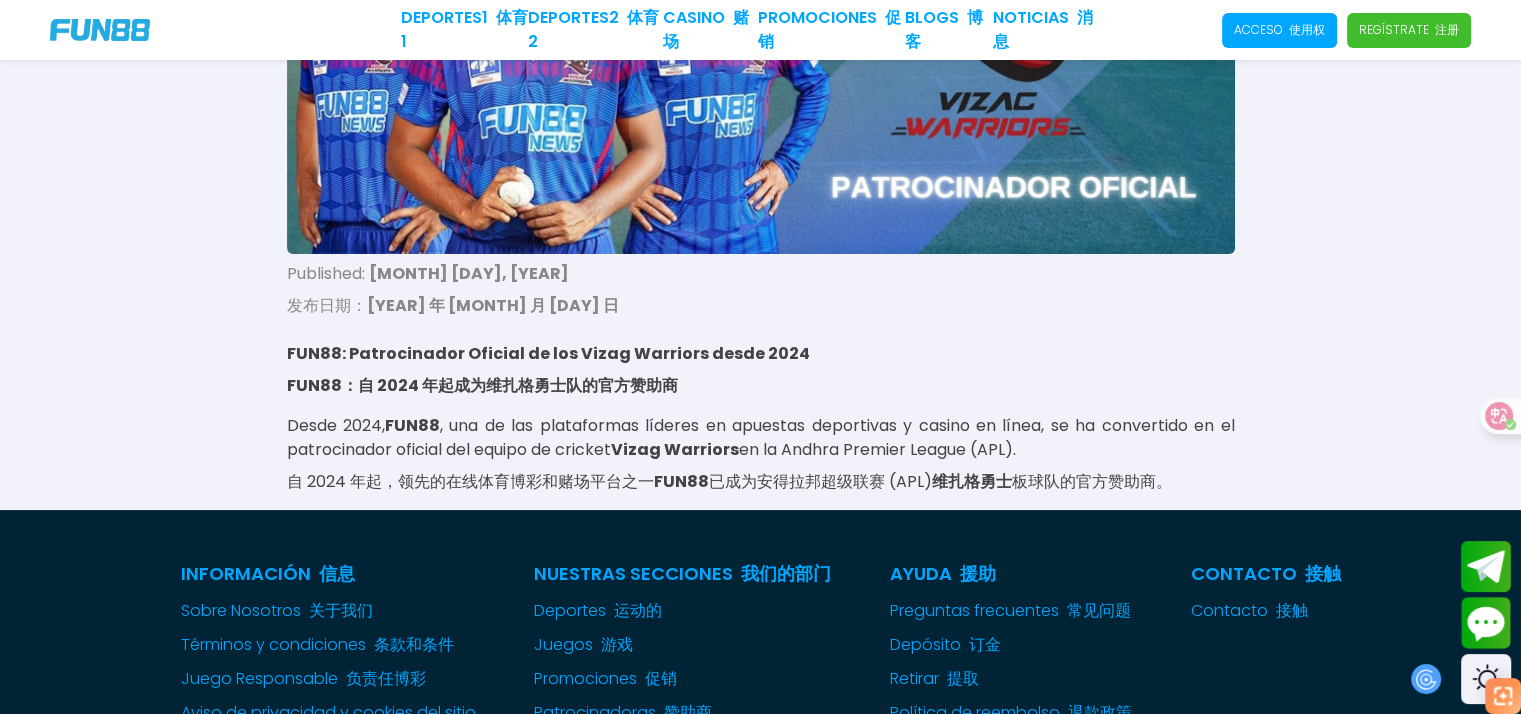click on "FUN88" at bounding box center (412, 425) 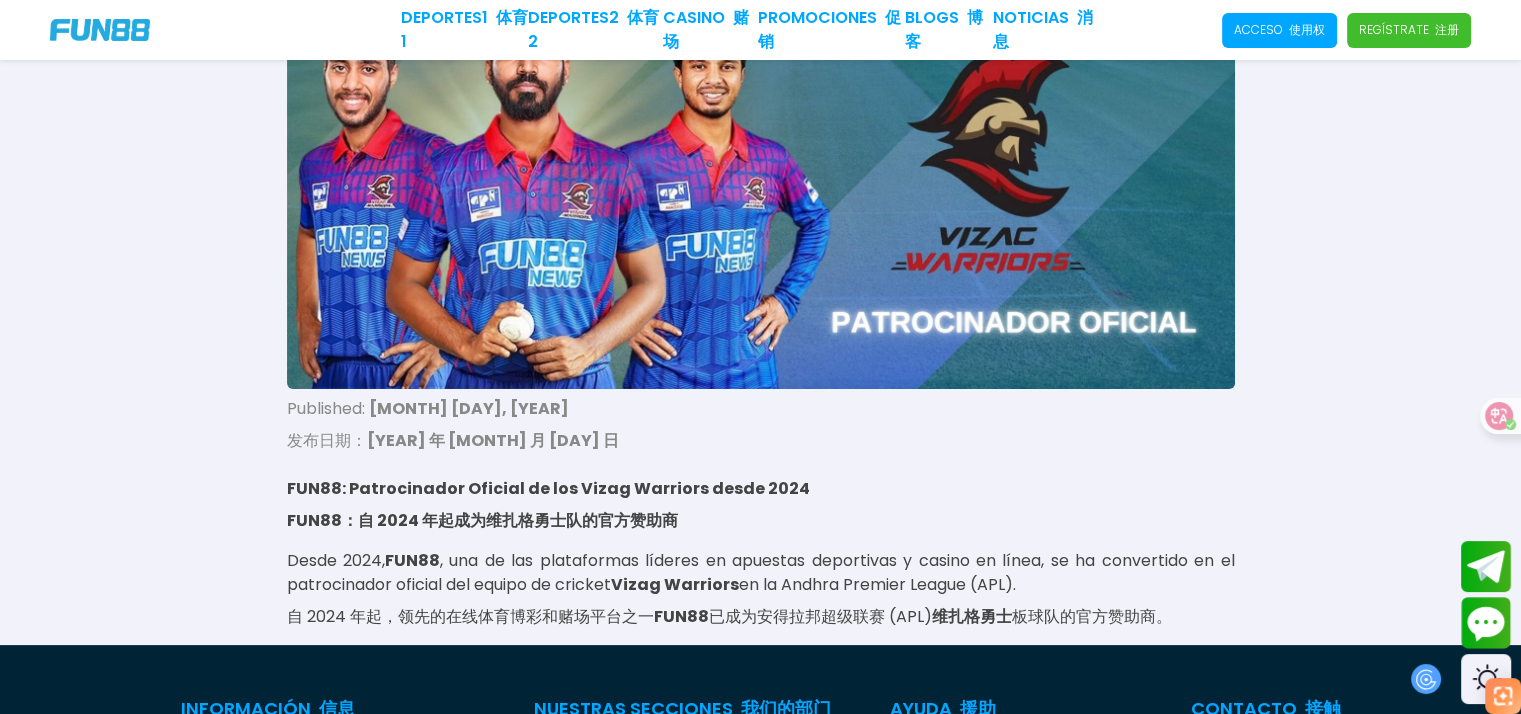 scroll, scrollTop: 300, scrollLeft: 0, axis: vertical 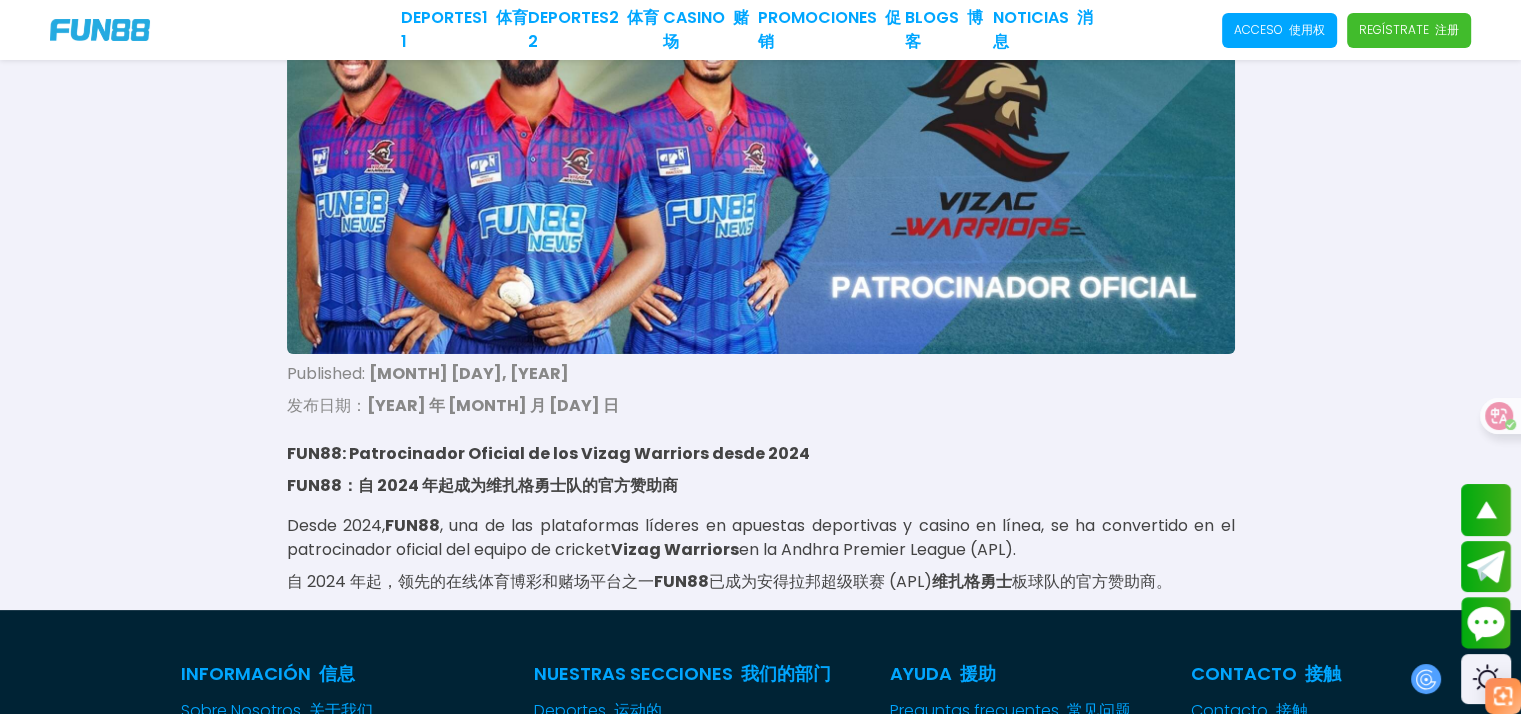 drag, startPoint x: 1060, startPoint y: 547, endPoint x: 272, endPoint y: 528, distance: 788.229 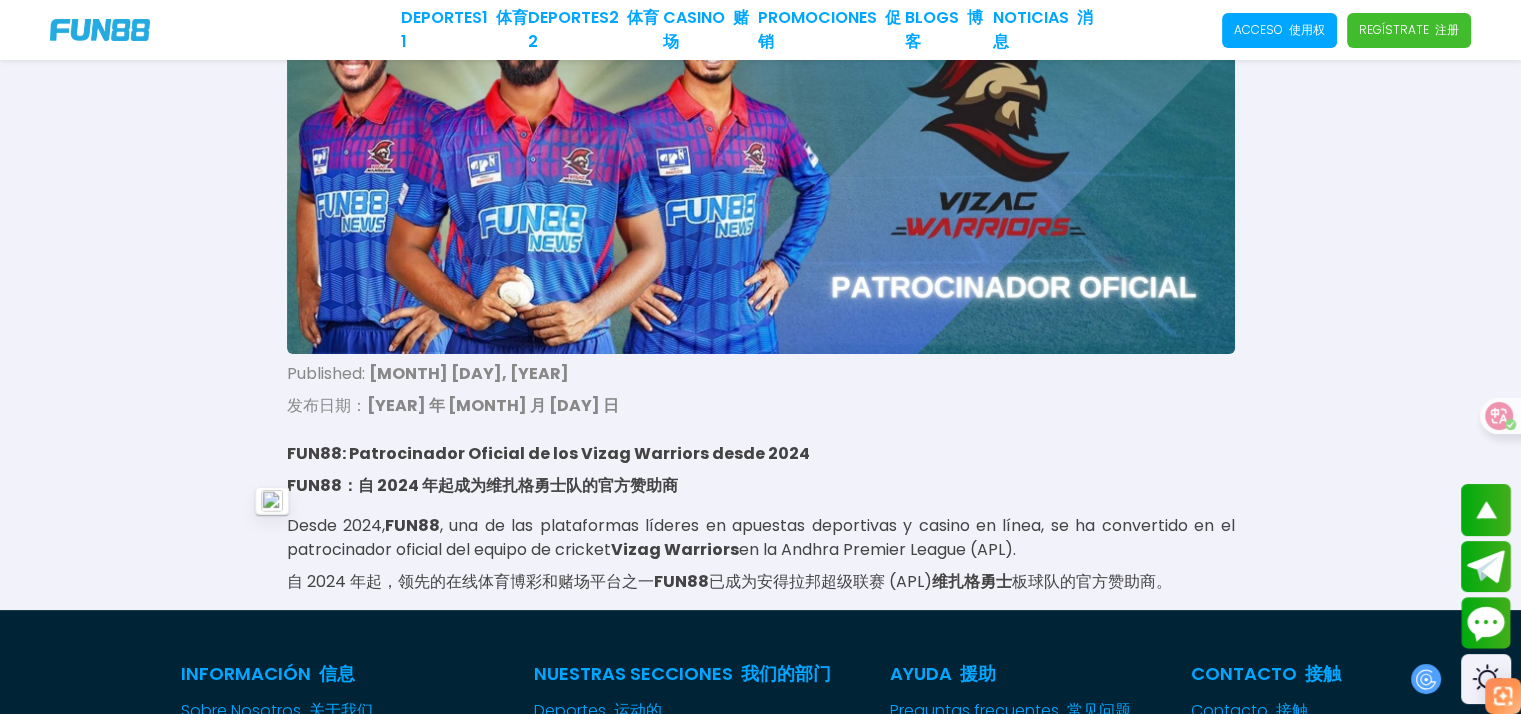 copy on "Desde 2024,  FUN88 , una de las plataformas líderes en apuestas deportivas y casino en línea, se ha convertido en el patrocinador oficial del equipo de cricket  Vizag Warriors  en la Andhra Premier League (APL)." 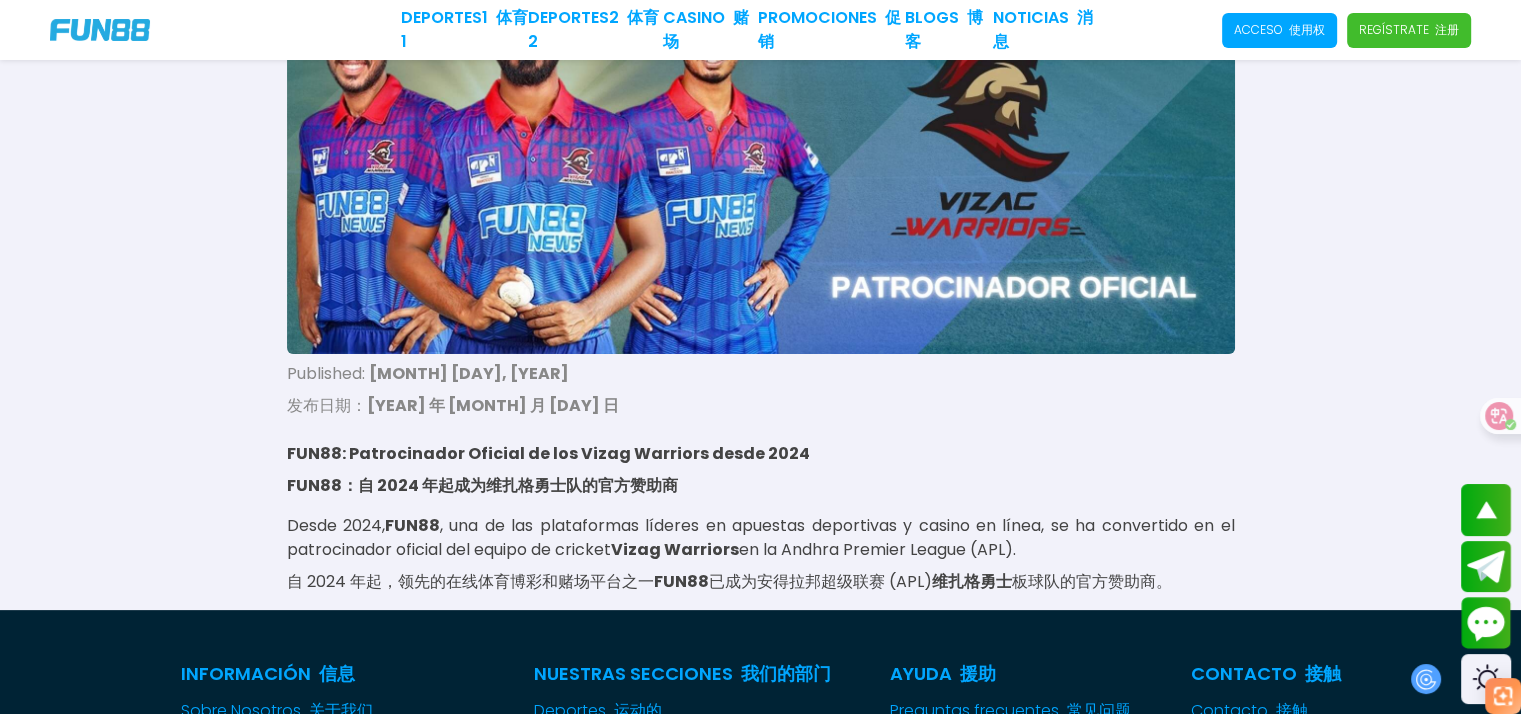 click on "Desde 2024,  FUN88 , una de las plataformas líderes en apuestas deportivas y casino en línea, se ha convertido en el patrocinador oficial del equipo de cricket  Vizag Warriors  en la Andhra Premier League (APL).  自 2024 年起，领先的在线体育博彩和赌场平台之一  FUN88  已成为安得拉邦超级联赛 (APL)  维扎格勇士 板球队的官方赞助商。" at bounding box center [761, 558] 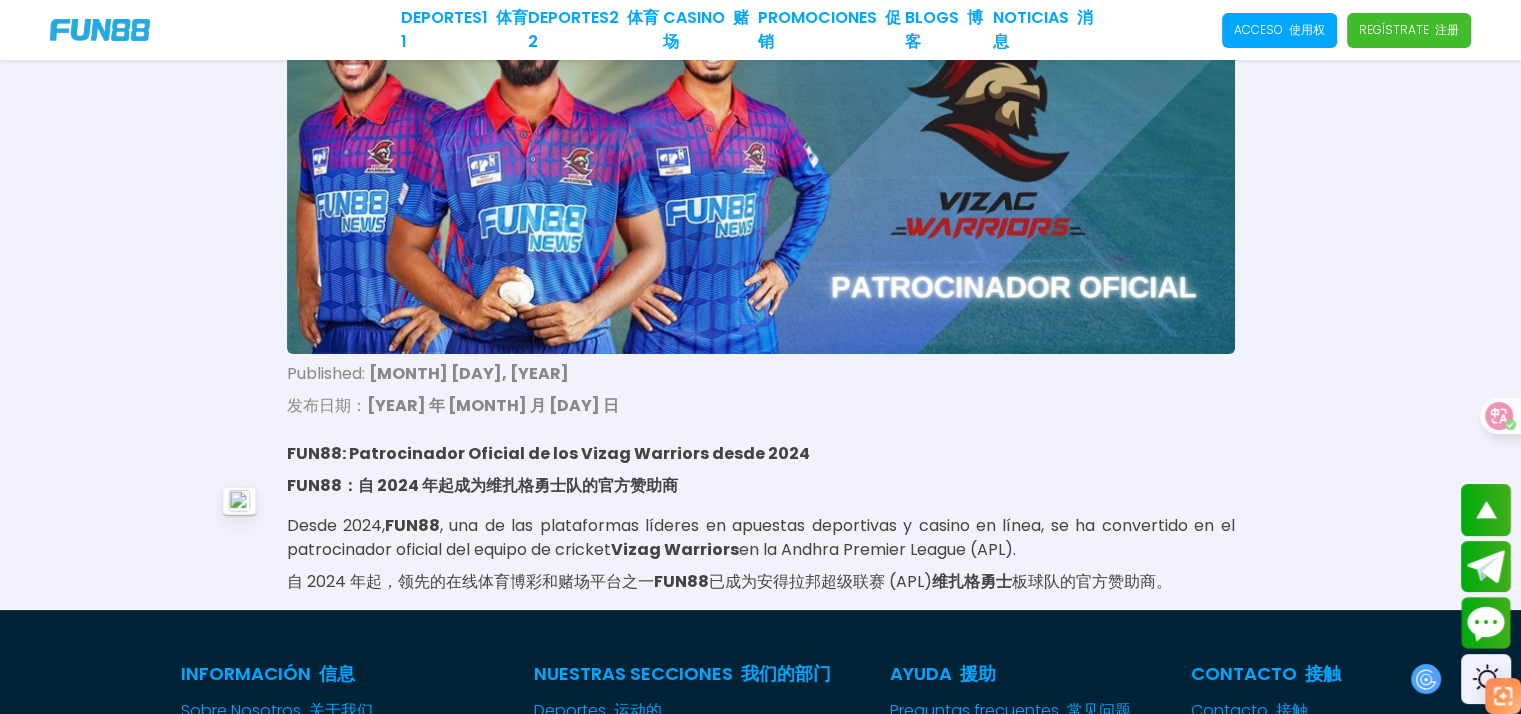 copy on "Desde 2024,  FUN88 , una de las plataformas líderes en apuestas deportivas y casino en línea, se ha convertido en el patrocinador oficial del equipo de cricket  Vizag Warriors  en la Andhra Premier League (APL)." 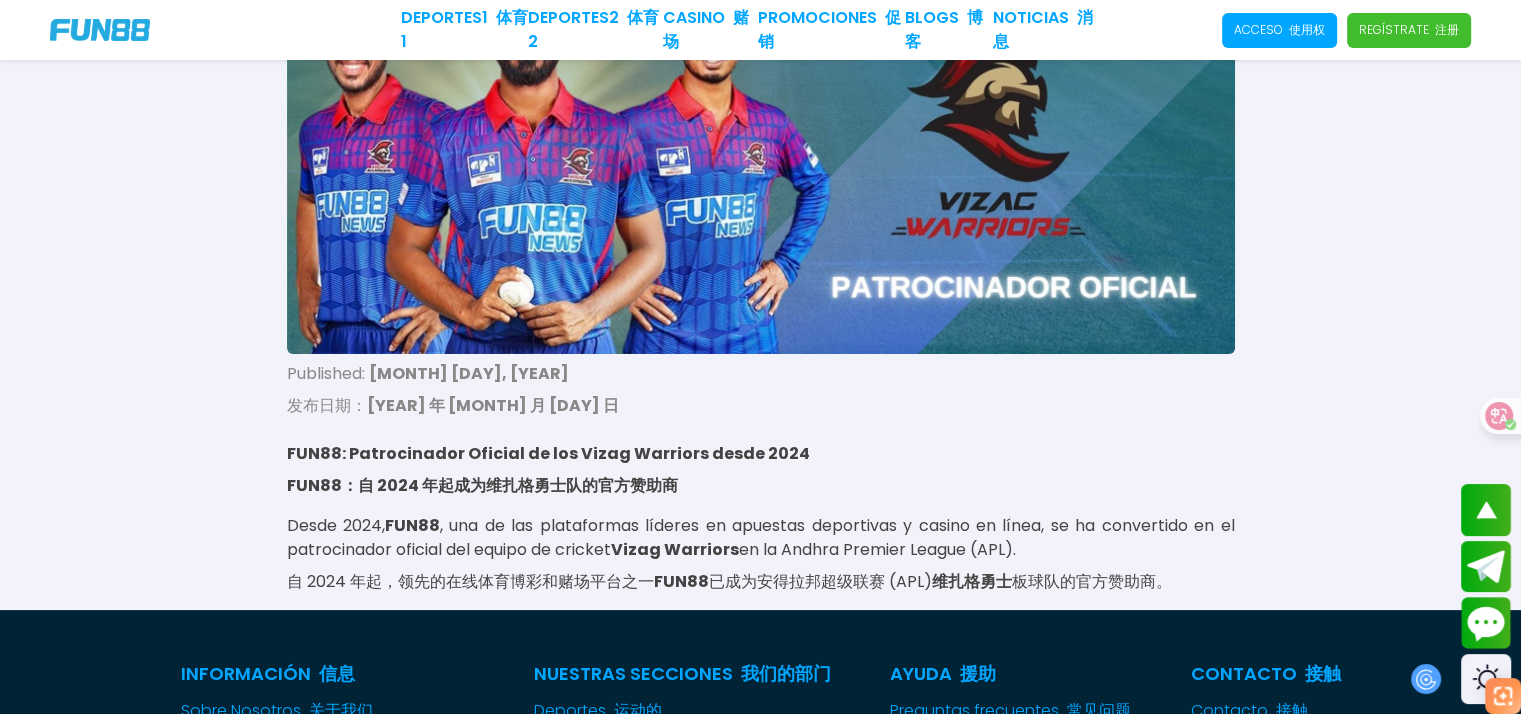 drag, startPoint x: 1038, startPoint y: 549, endPoint x: 235, endPoint y: 521, distance: 803.48804 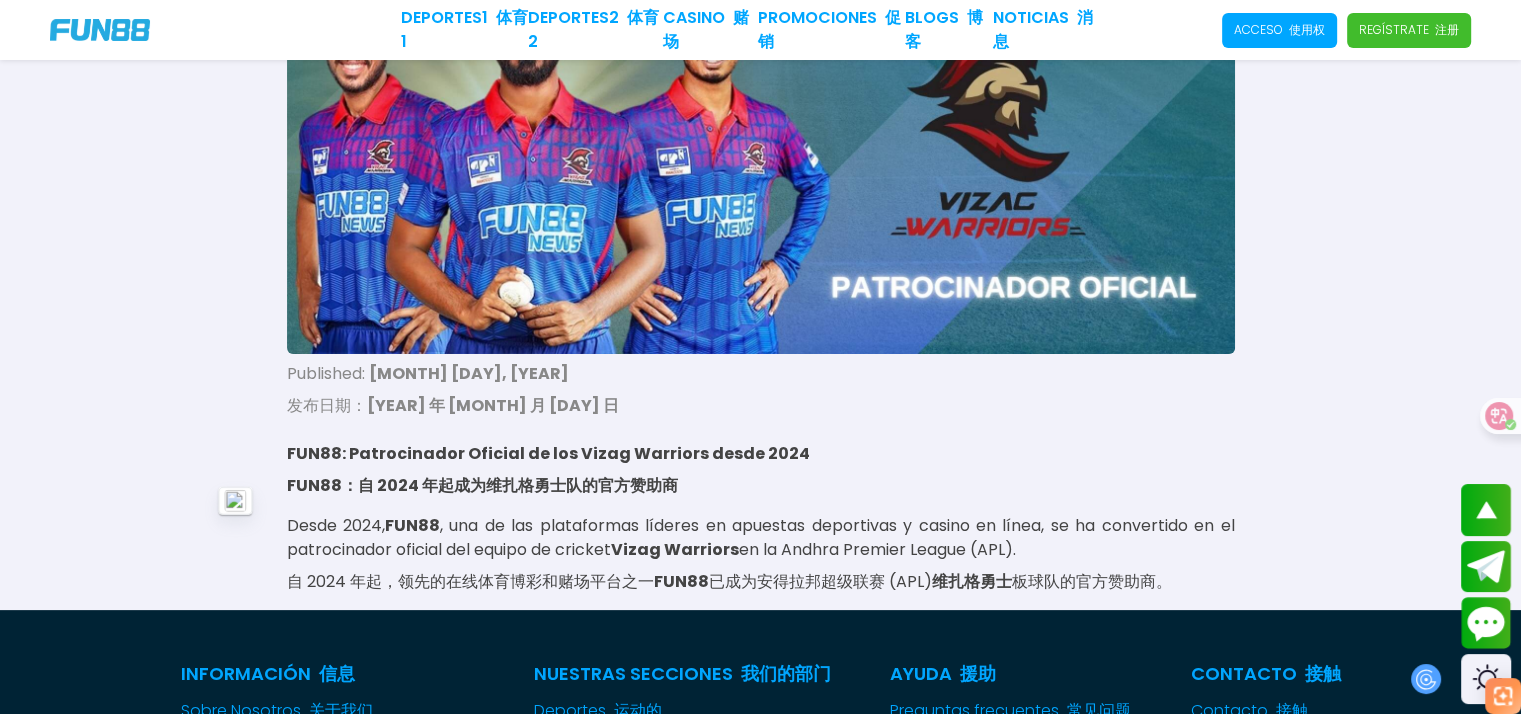 copy on "Desde 2024,  FUN88 , una de las plataformas líderes en apuestas deportivas y casino en línea, se ha convertido en el patrocinador oficial del equipo de cricket  Vizag Warriors  en la Andhra Premier League (APL)." 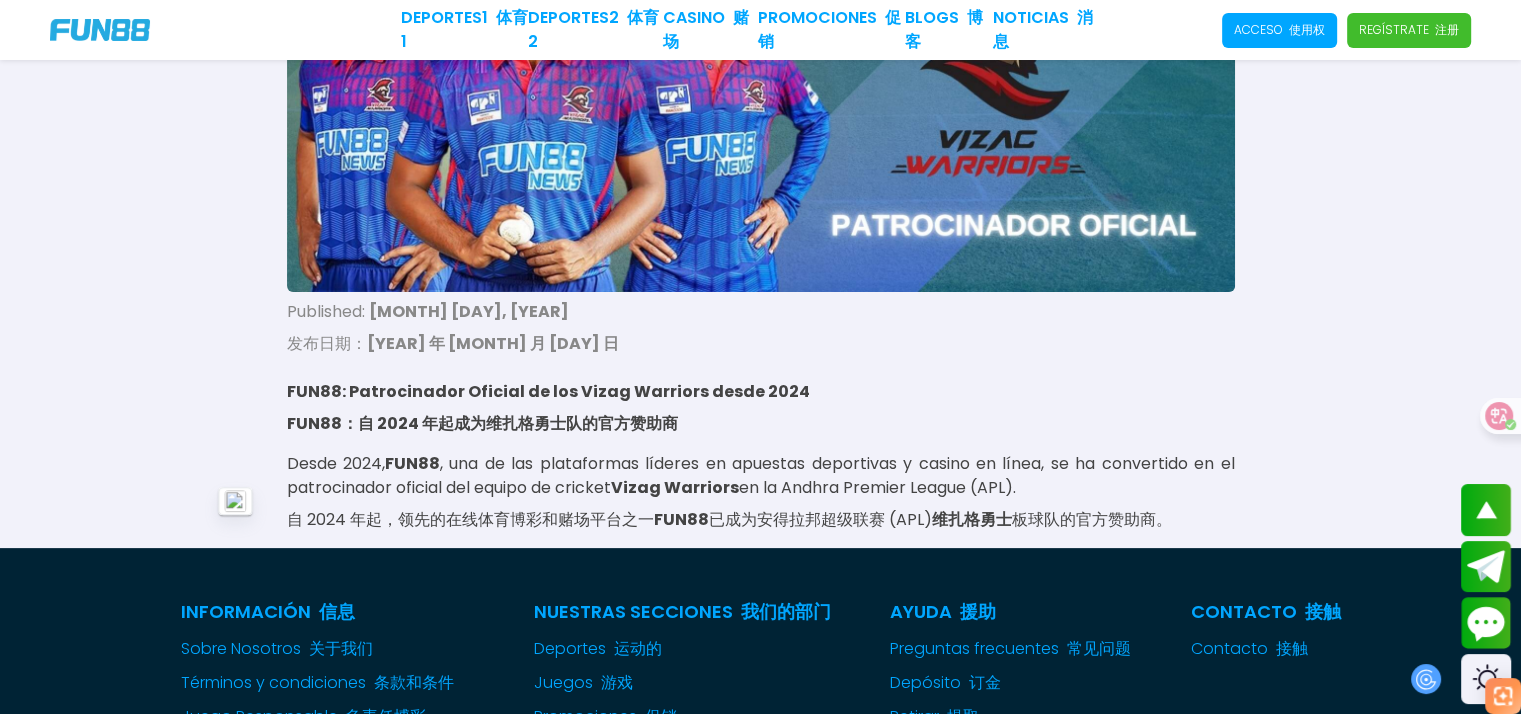 scroll, scrollTop: 360, scrollLeft: 0, axis: vertical 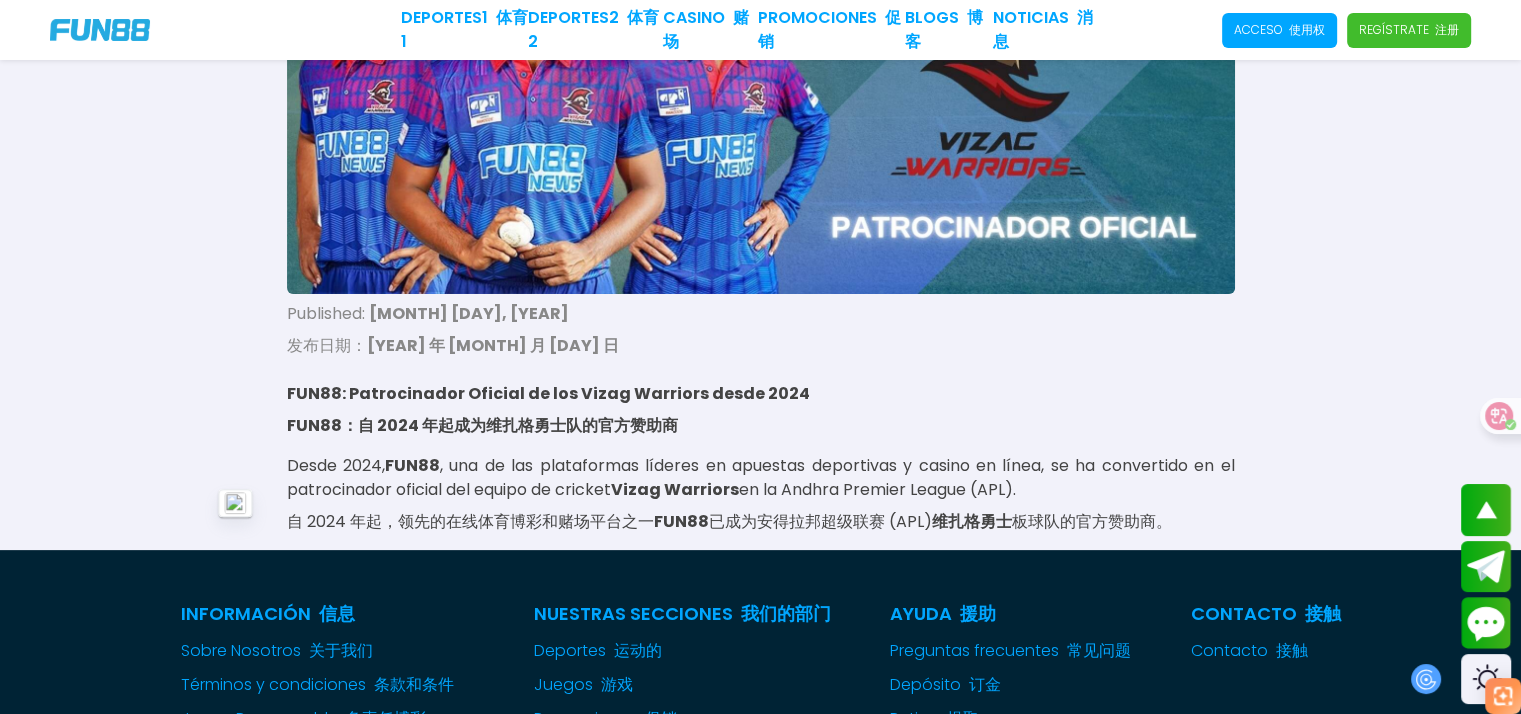click on "Published:   November 29, 2024 发布日期：  2024 年 11 月 29 日 FUN88: Patrocinador Oficial de los Vizag Warriors desde 2024 FUN88：自 2024 年起成为维扎格勇士队的官方赞助商
Desde 2024,  FUN88 , una de las plataformas líderes en apuestas deportivas y casino en línea, se ha convertido en el patrocinador oficial del equipo de cricket  Vizag Warriors  en la Andhra Premier League (APL).  自 2024 年起，领先的在线体育博彩和赌场平台之一  FUN88  已成为安得拉邦超级联赛 (APL)  维扎格勇士 板球队的官方赞助商。" at bounding box center [761, 426] 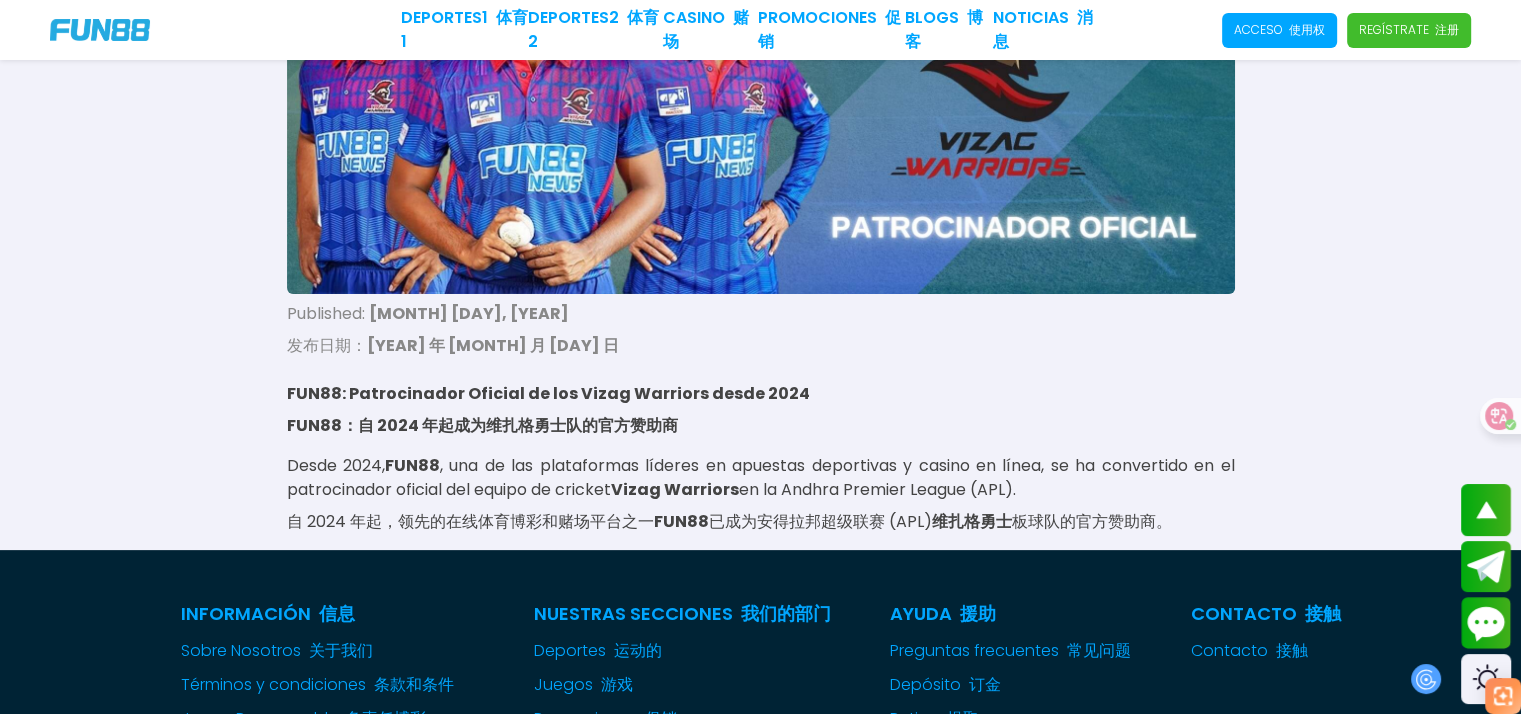 drag, startPoint x: 112, startPoint y: 149, endPoint x: 152, endPoint y: 60, distance: 97.575615 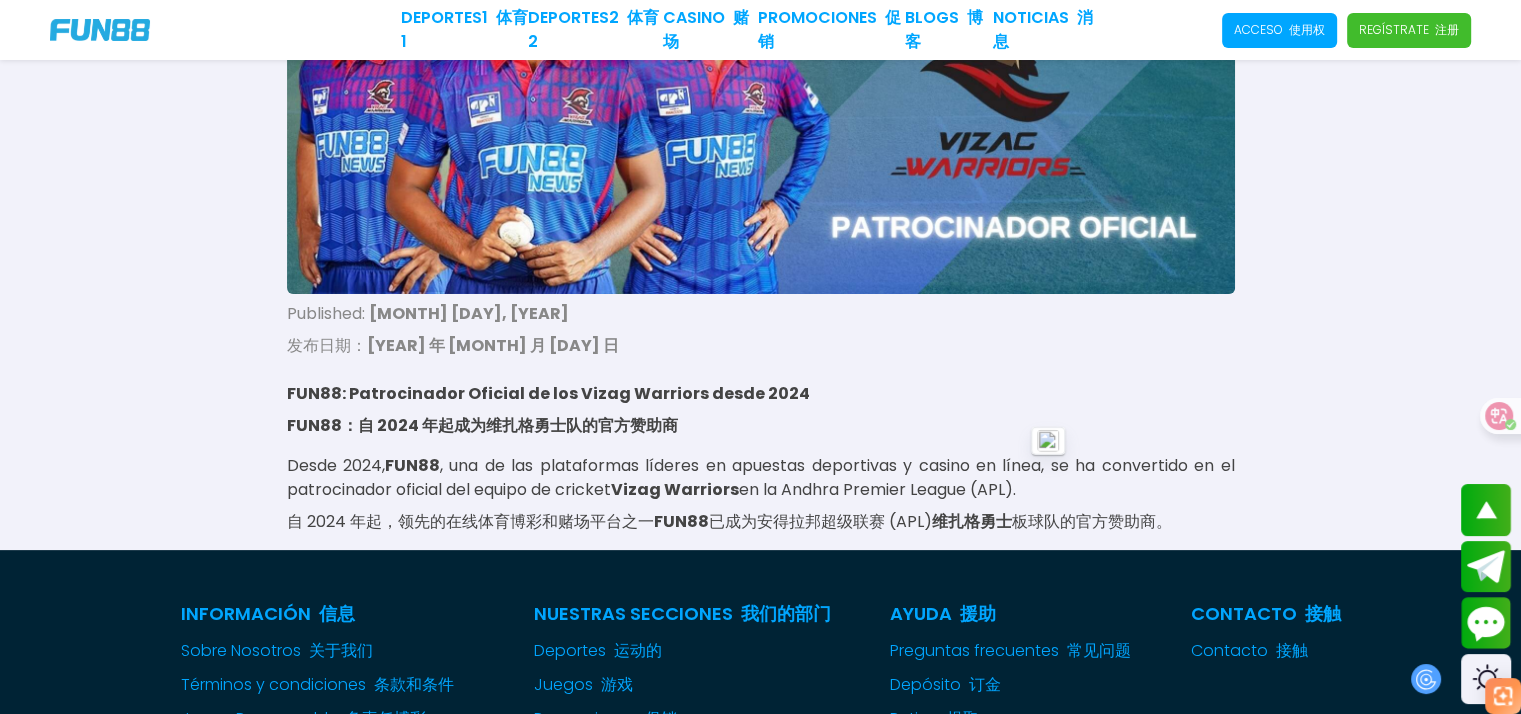 copy on "Desde 2024,  FUN88 , una de las plataformas líderes en apuestas deportivas y casino en línea, se ha convertido en el patrocinador oficial del equipo de cricket  Vizag Warriors  en la Andhra Premier League (APL)." 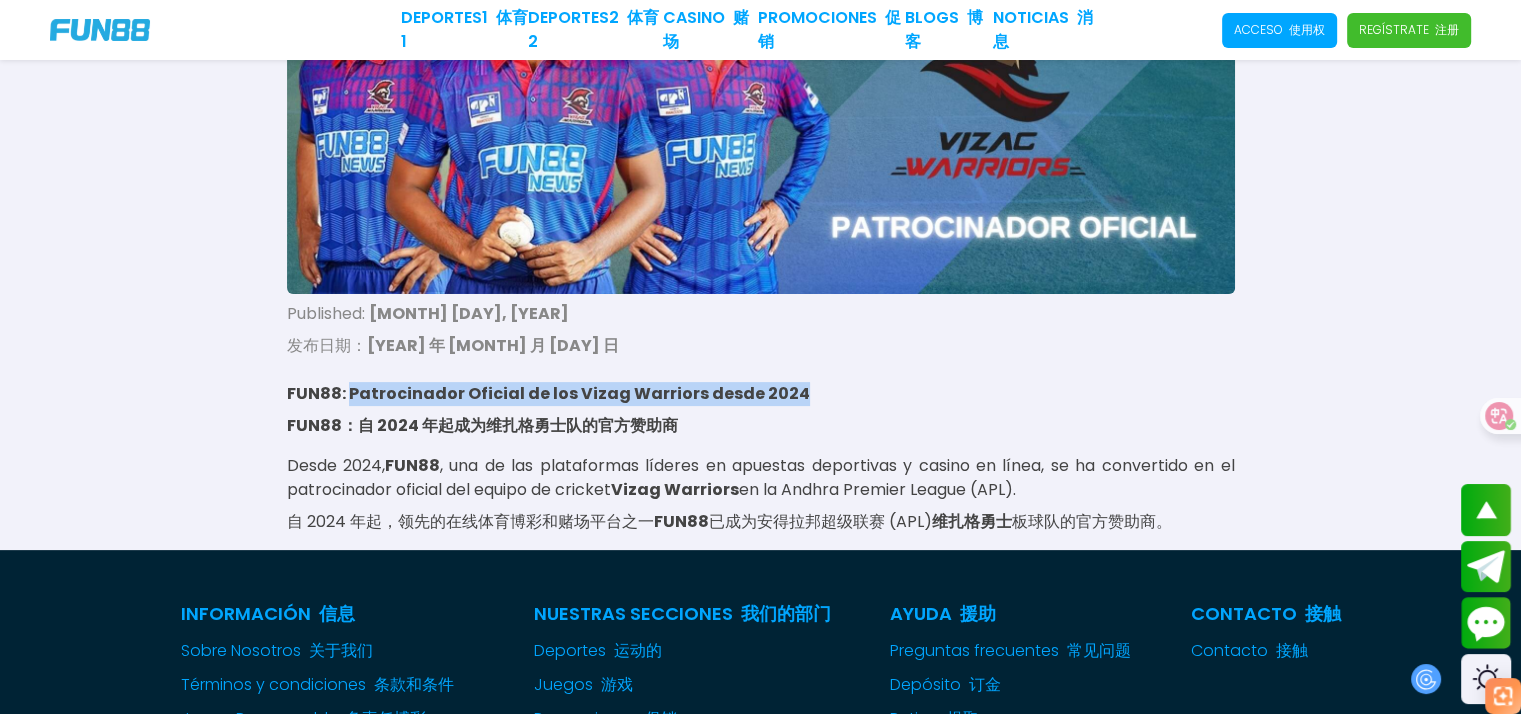 drag, startPoint x: 788, startPoint y: 392, endPoint x: 350, endPoint y: 391, distance: 438.00113 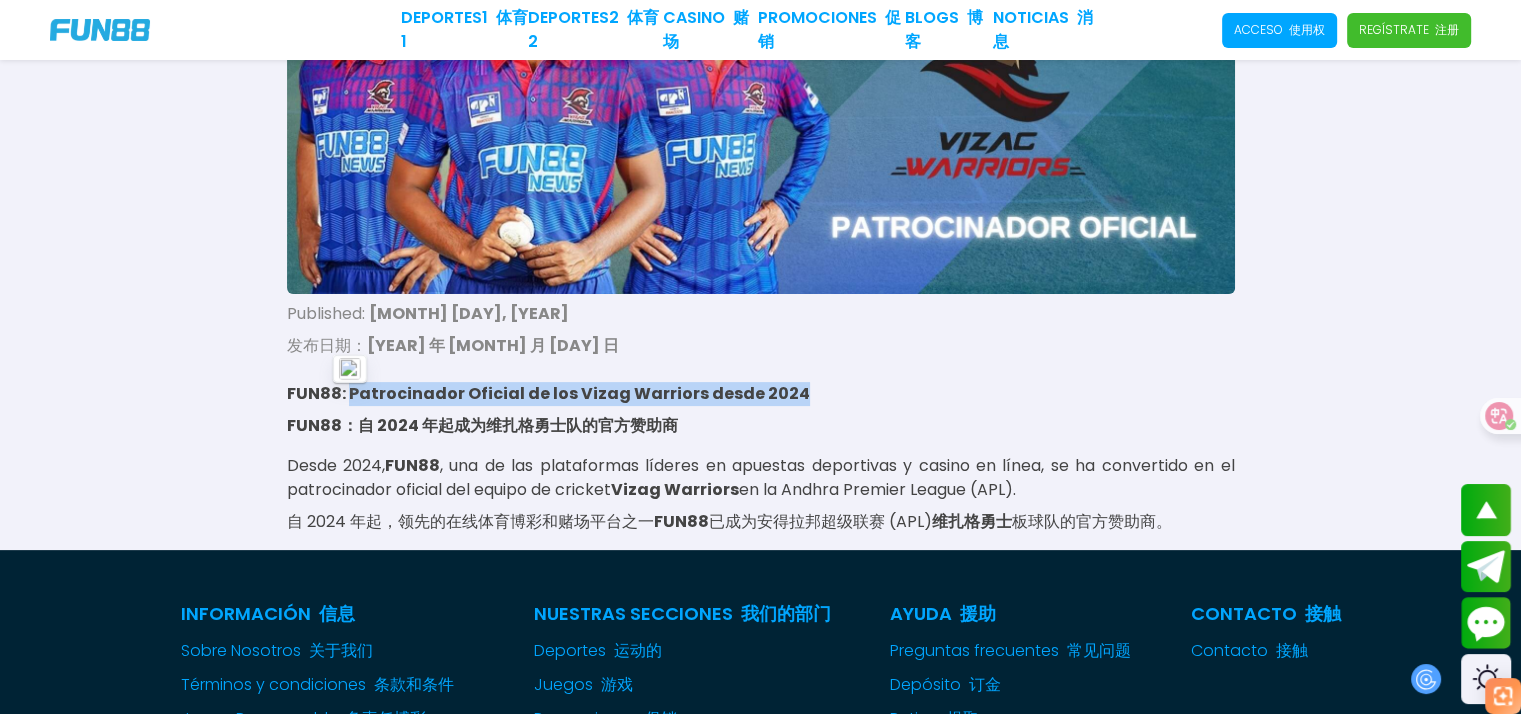 copy on "Patrocinador Oficial de los Vizag Warriors desde 2024" 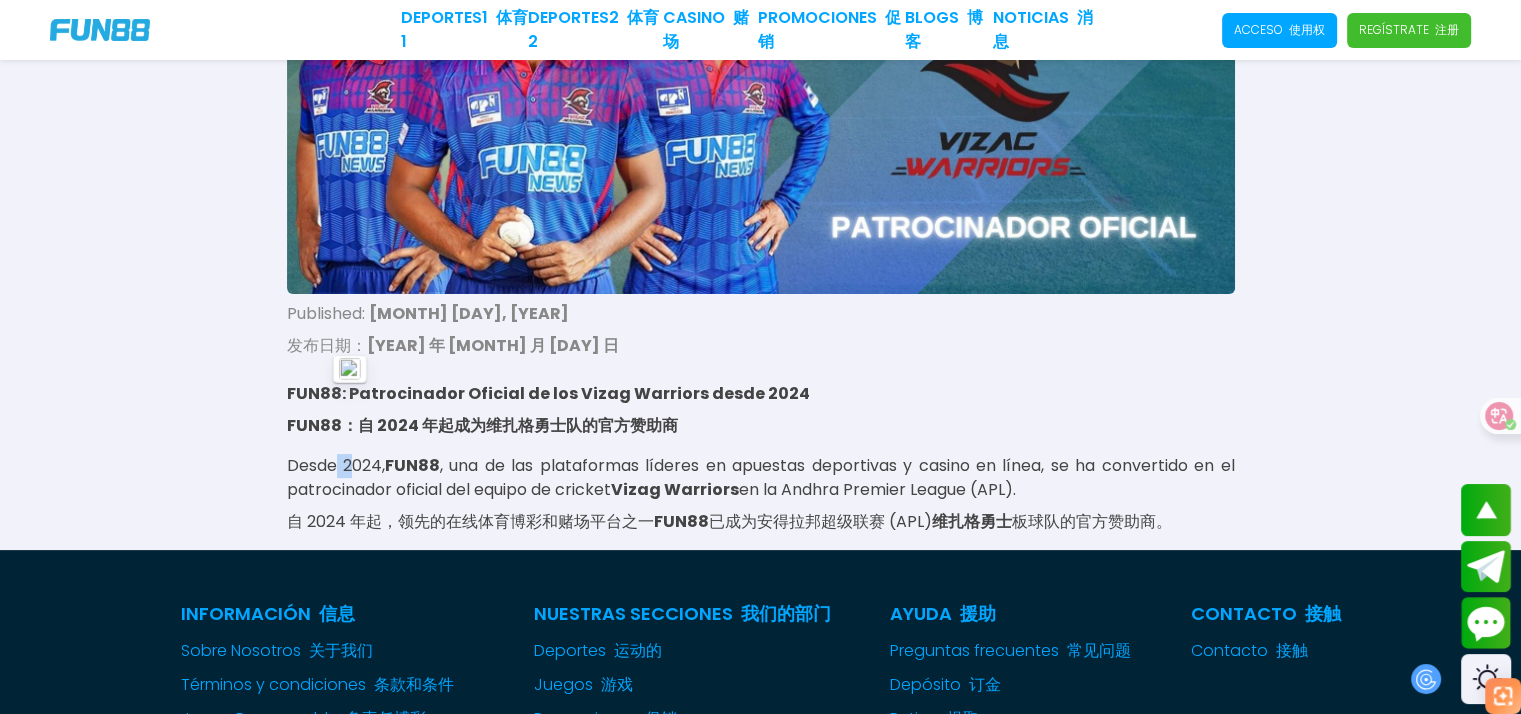 click on "Desde 2024,  FUN88 , una de las plataformas líderes en apuestas deportivas y casino en línea, se ha convertido en el patrocinador oficial del equipo de cricket  Vizag Warriors  en la Andhra Premier League (APL).  自 2024 年起，领先的在线体育博彩和赌场平台之一  FUN88  已成为安得拉邦超级联赛 (APL)  维扎格勇士 板球队的官方赞助商。" at bounding box center (761, 498) 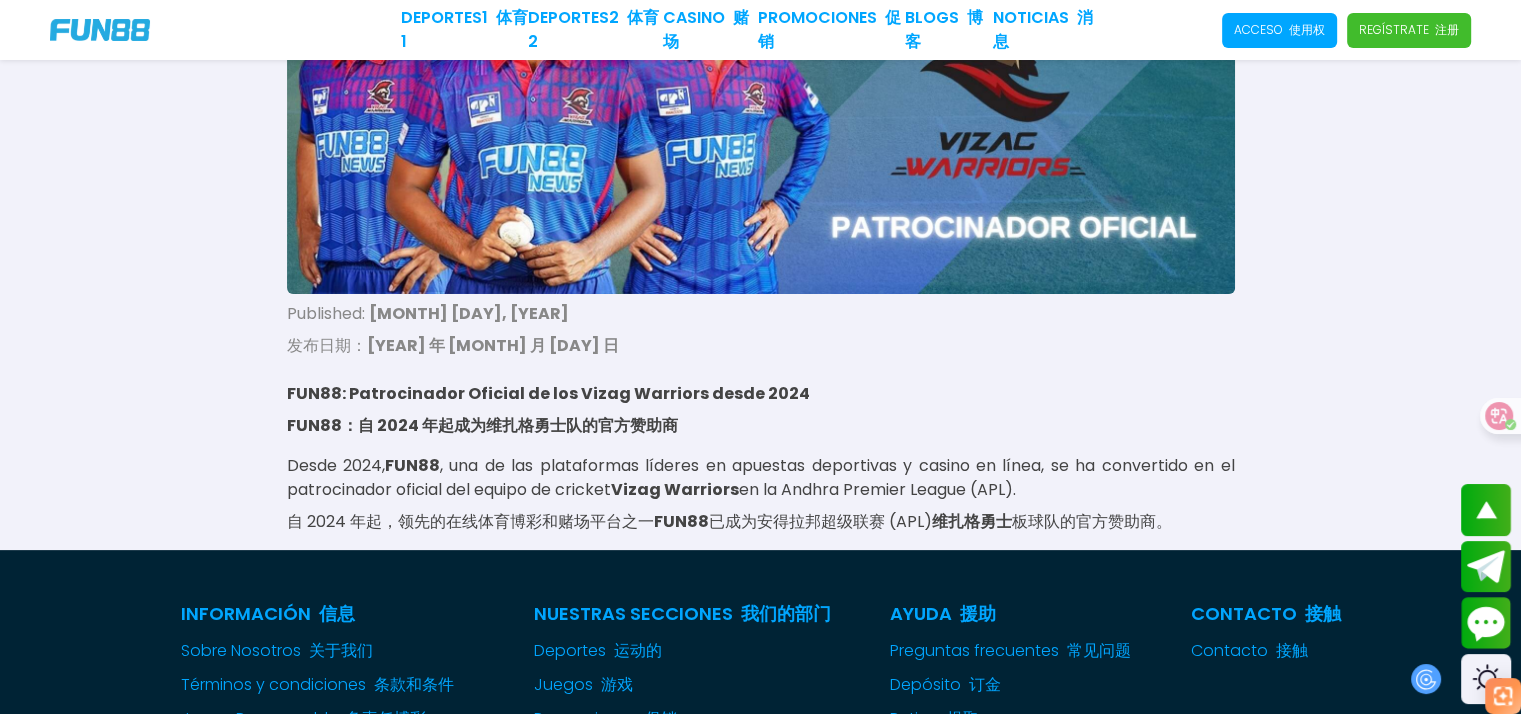 click on "Desde 2024,  FUN88 , una de las plataformas líderes en apuestas deportivas y casino en línea, se ha convertido en el patrocinador oficial del equipo de cricket  Vizag Warriors  en la Andhra Premier League (APL).  自 2024 年起，领先的在线体育博彩和赌场平台之一  FUN88  已成为安得拉邦超级联赛 (APL)  维扎格勇士 板球队的官方赞助商。" at bounding box center (761, 498) 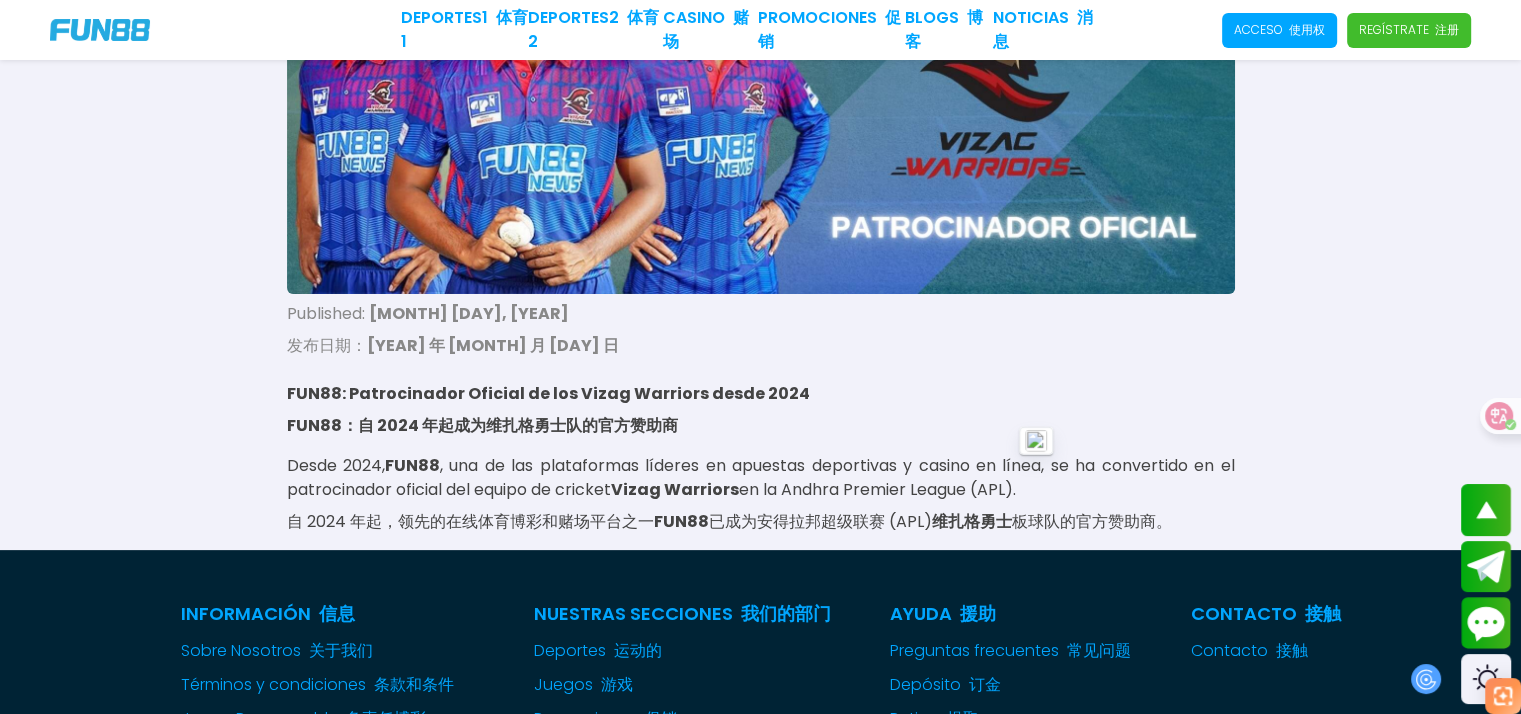 copy on "Desde 2024,  FUN88 , una de las plataformas líderes en apuestas deportivas y casino en línea, se ha convertido en el patrocinador oficial del equipo de cricket  Vizag Warriors  en la Andhra Premier League (APL)." 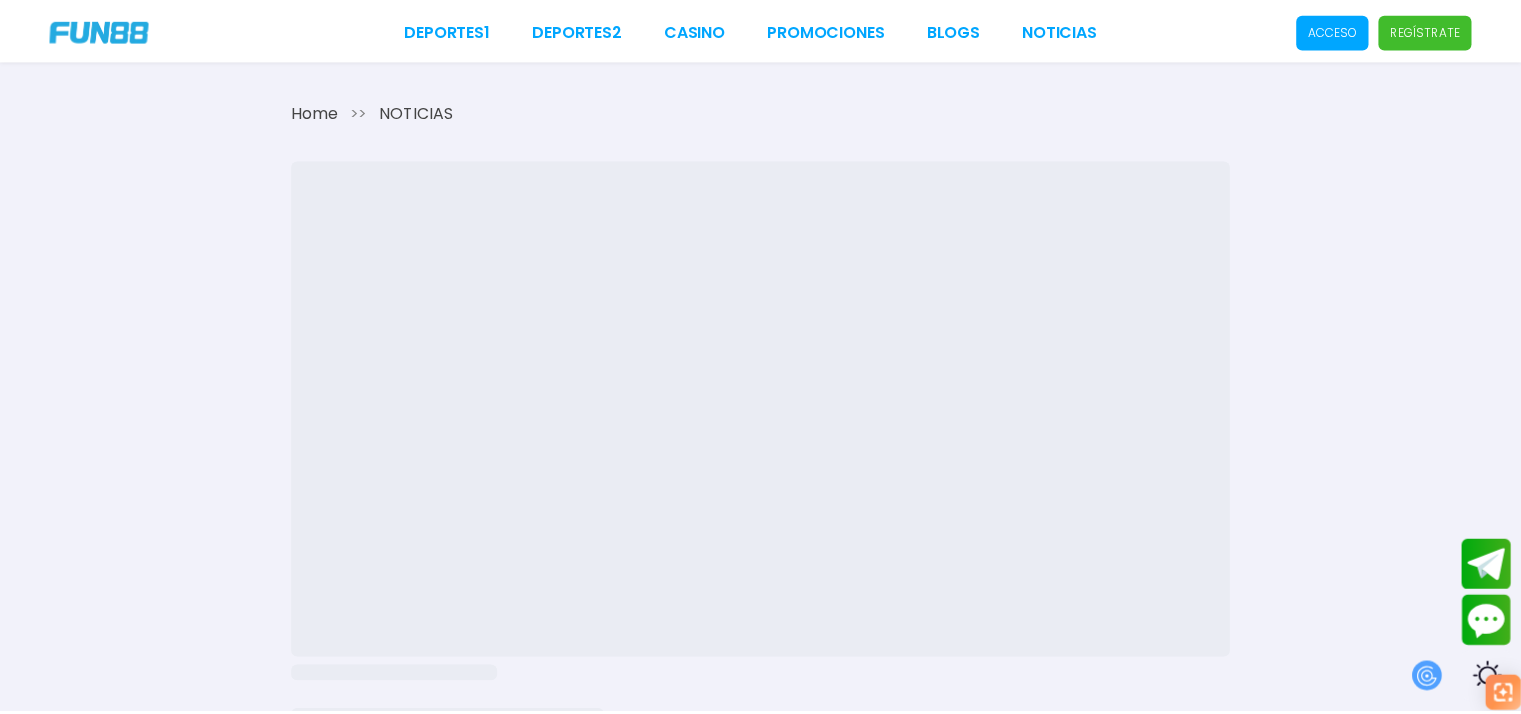 scroll, scrollTop: 0, scrollLeft: 0, axis: both 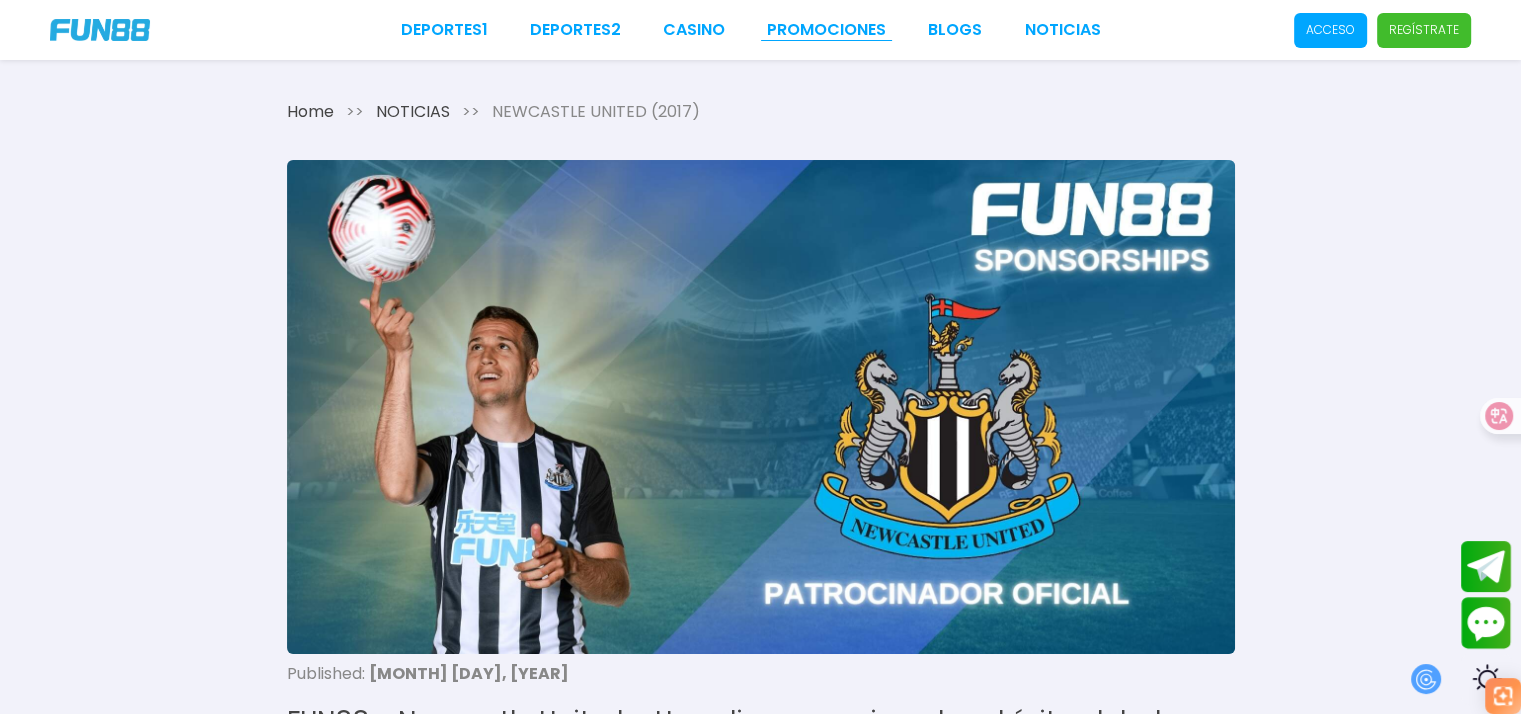 click on "Promociones" at bounding box center (826, 30) 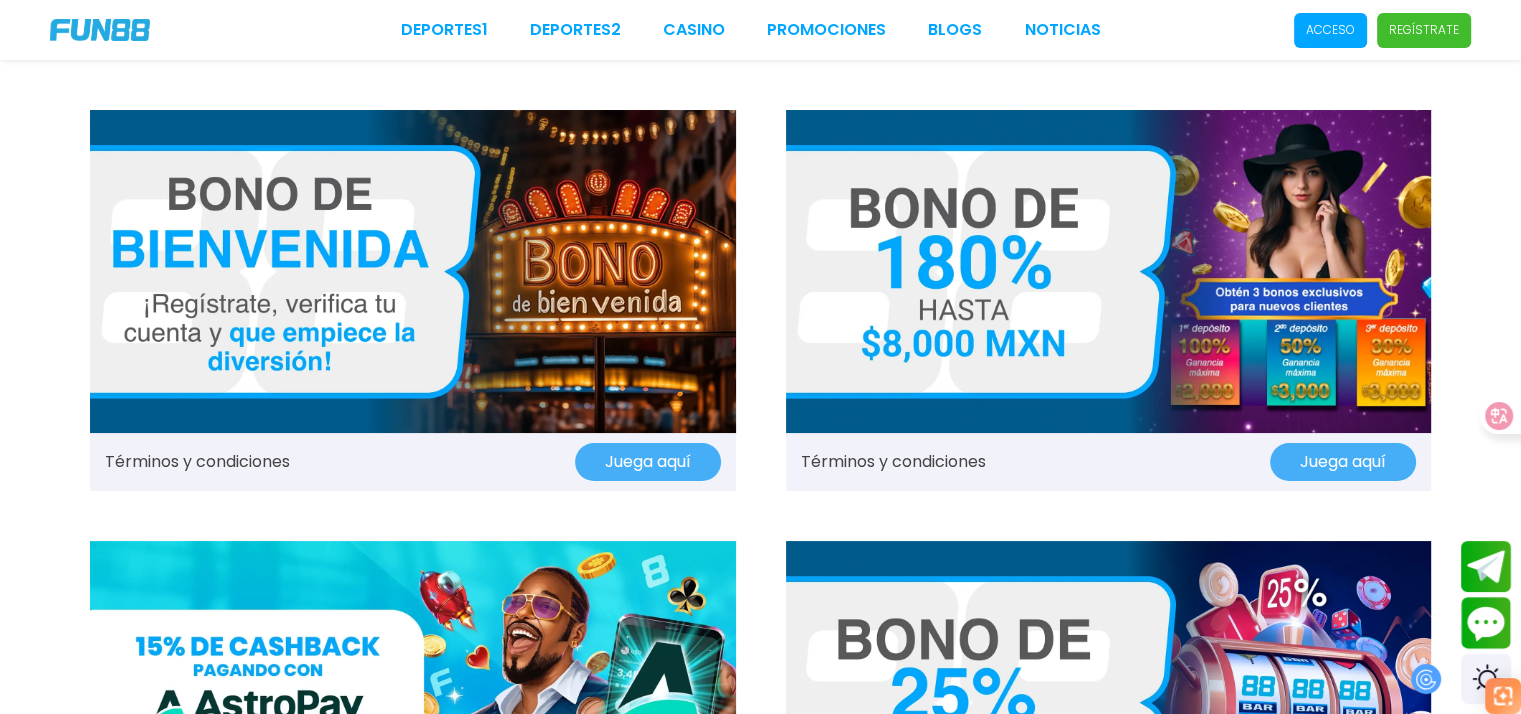 click at bounding box center (100, 30) 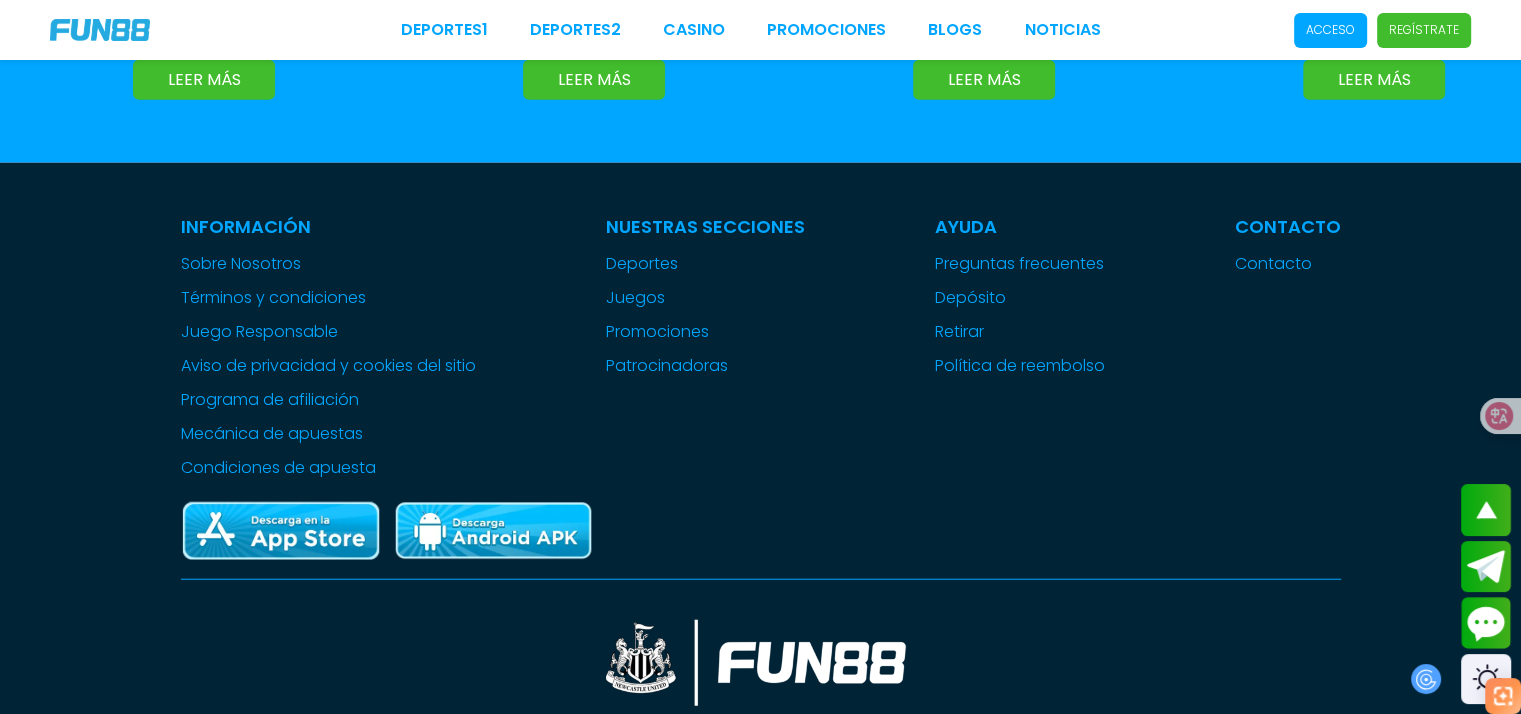 scroll, scrollTop: 4668, scrollLeft: 0, axis: vertical 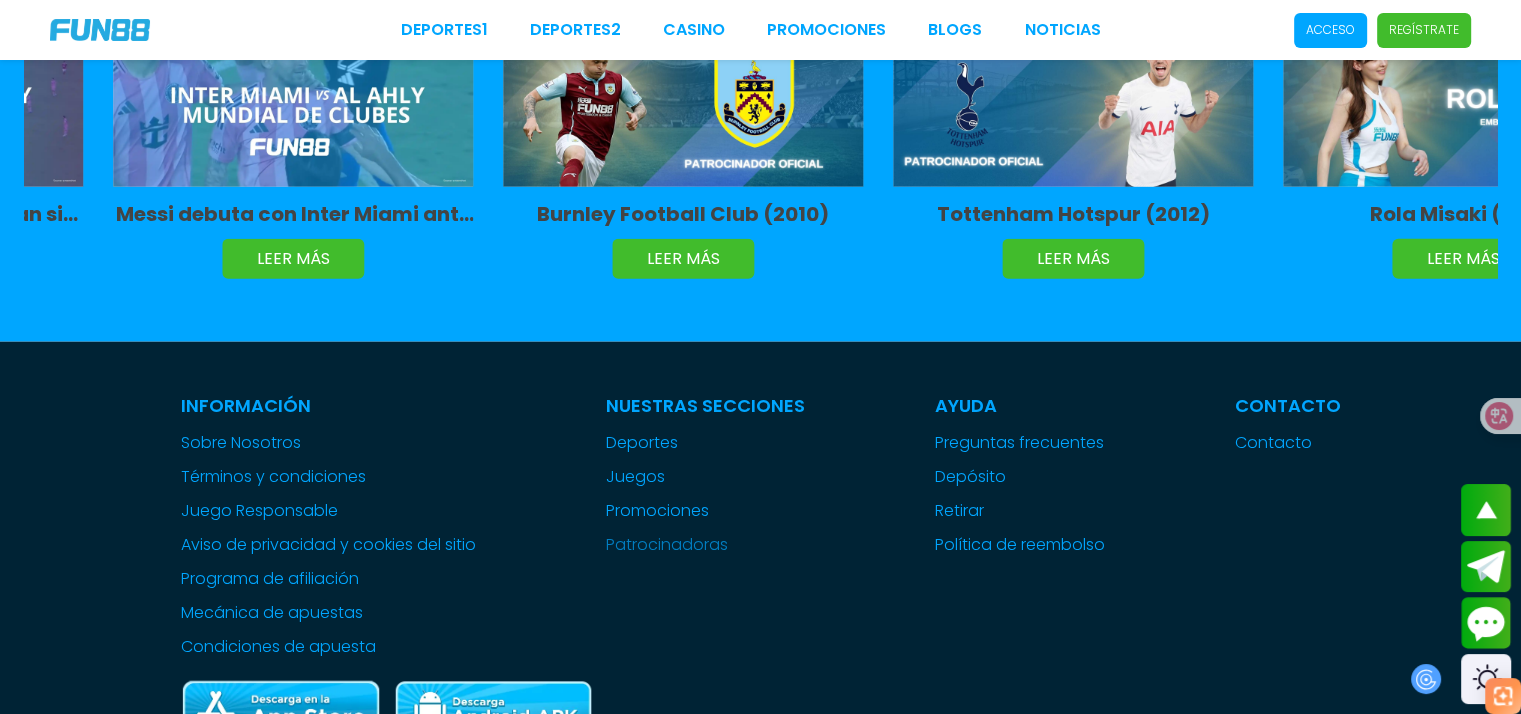 click on "Patrocinadoras" at bounding box center (705, 545) 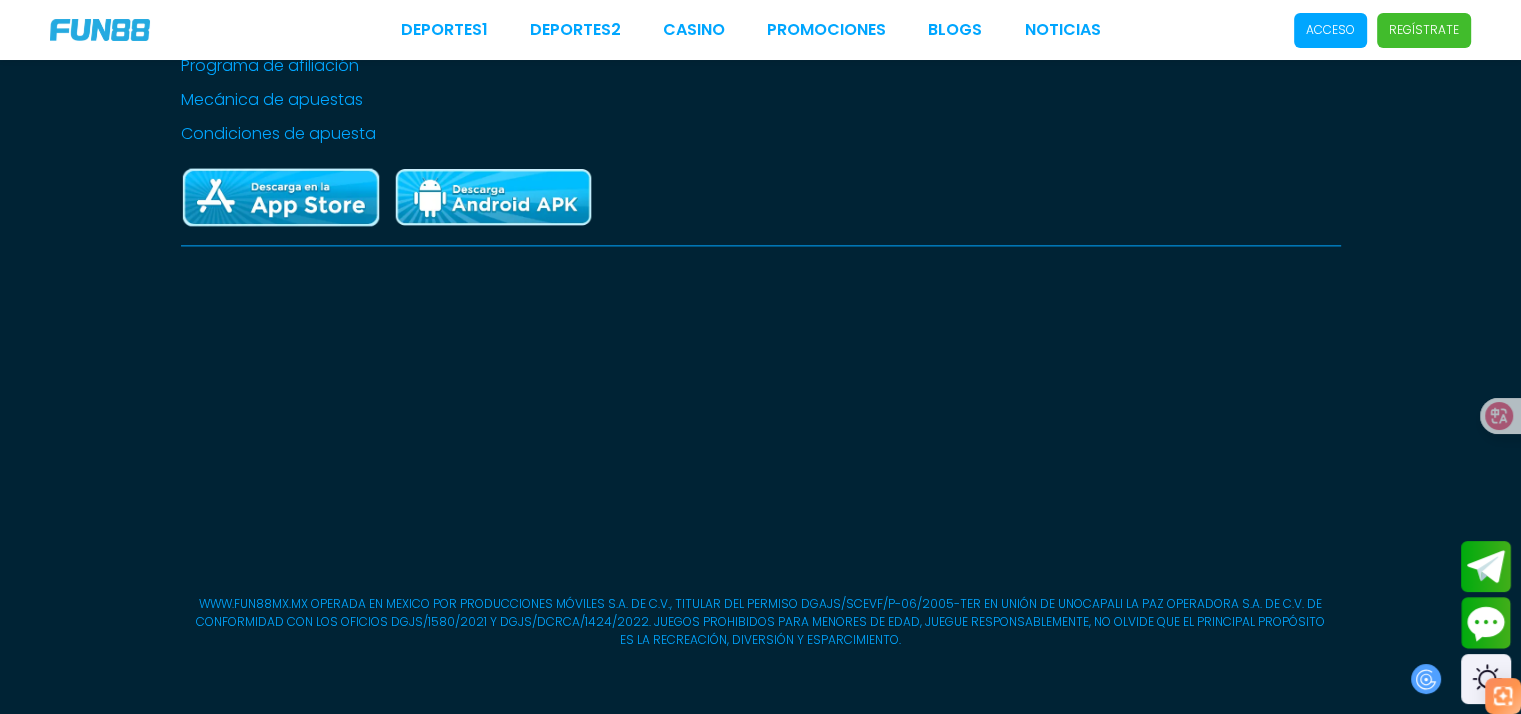 scroll, scrollTop: 0, scrollLeft: 0, axis: both 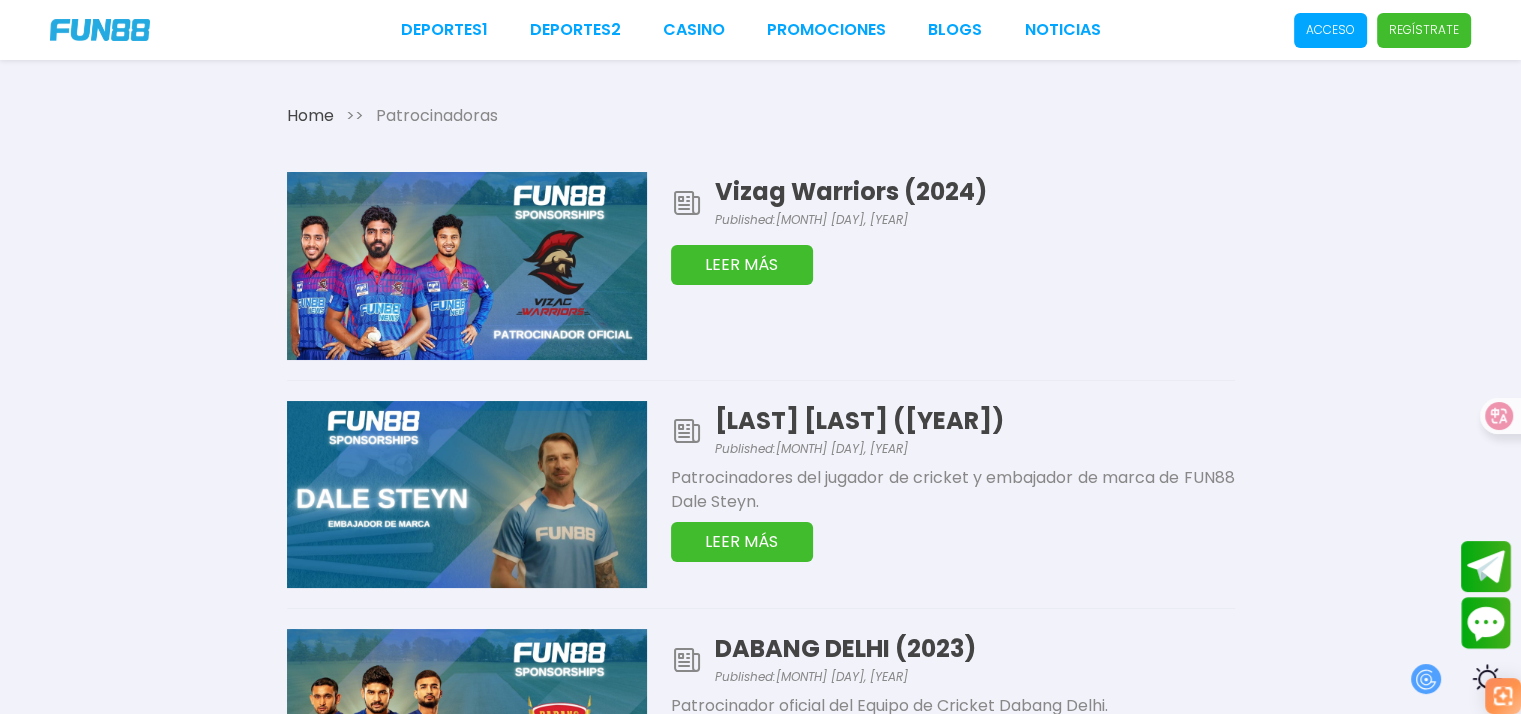 click on "LEER MÁS" at bounding box center (742, 265) 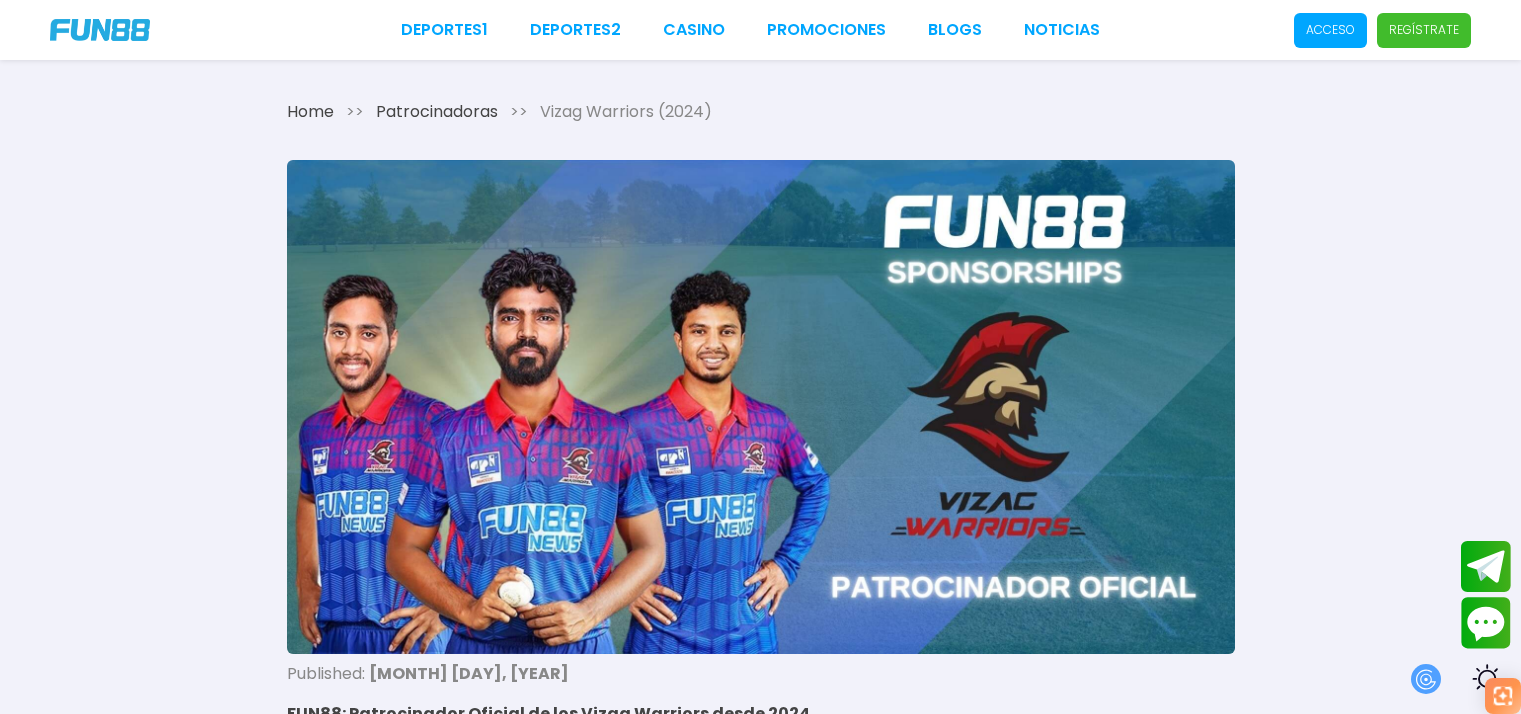 scroll, scrollTop: 0, scrollLeft: 0, axis: both 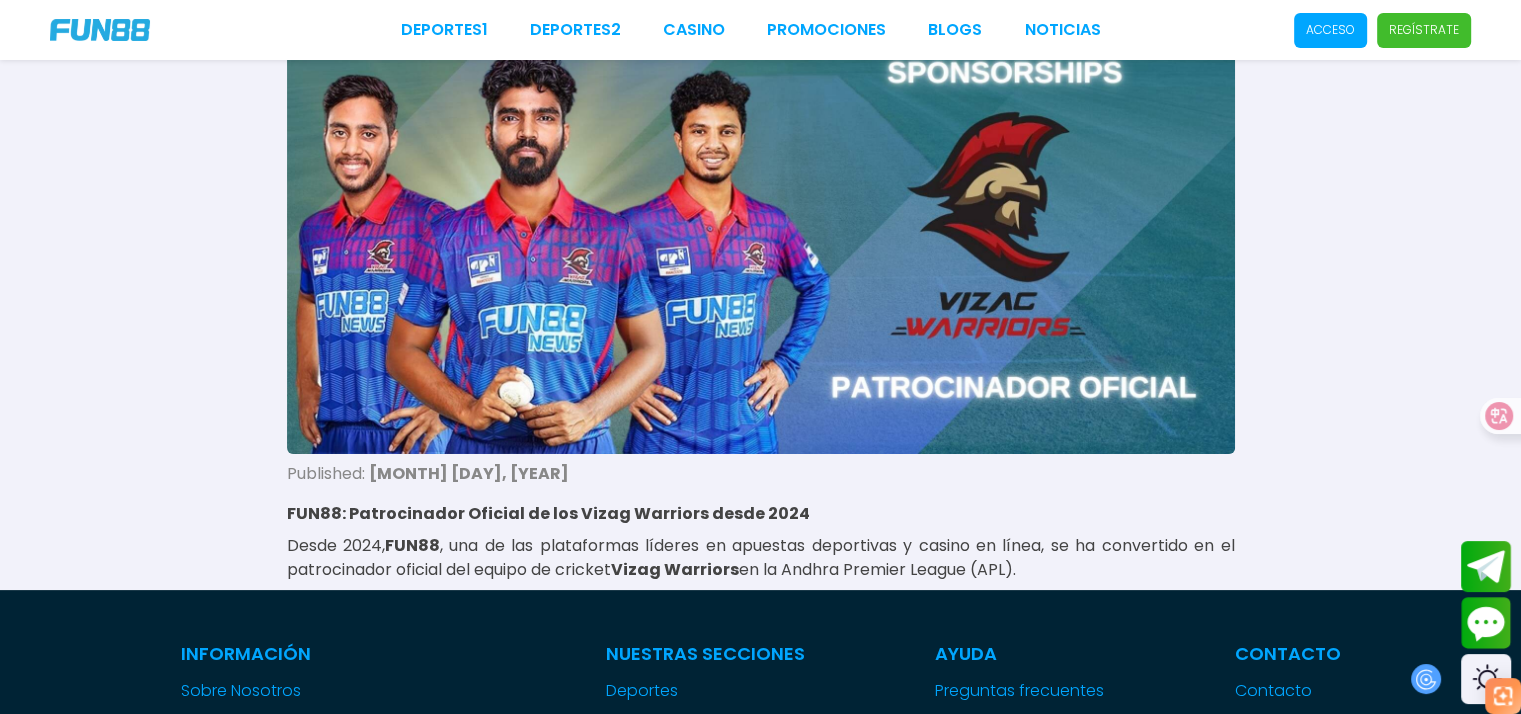 click on "Vizag Warriors" at bounding box center (675, 569) 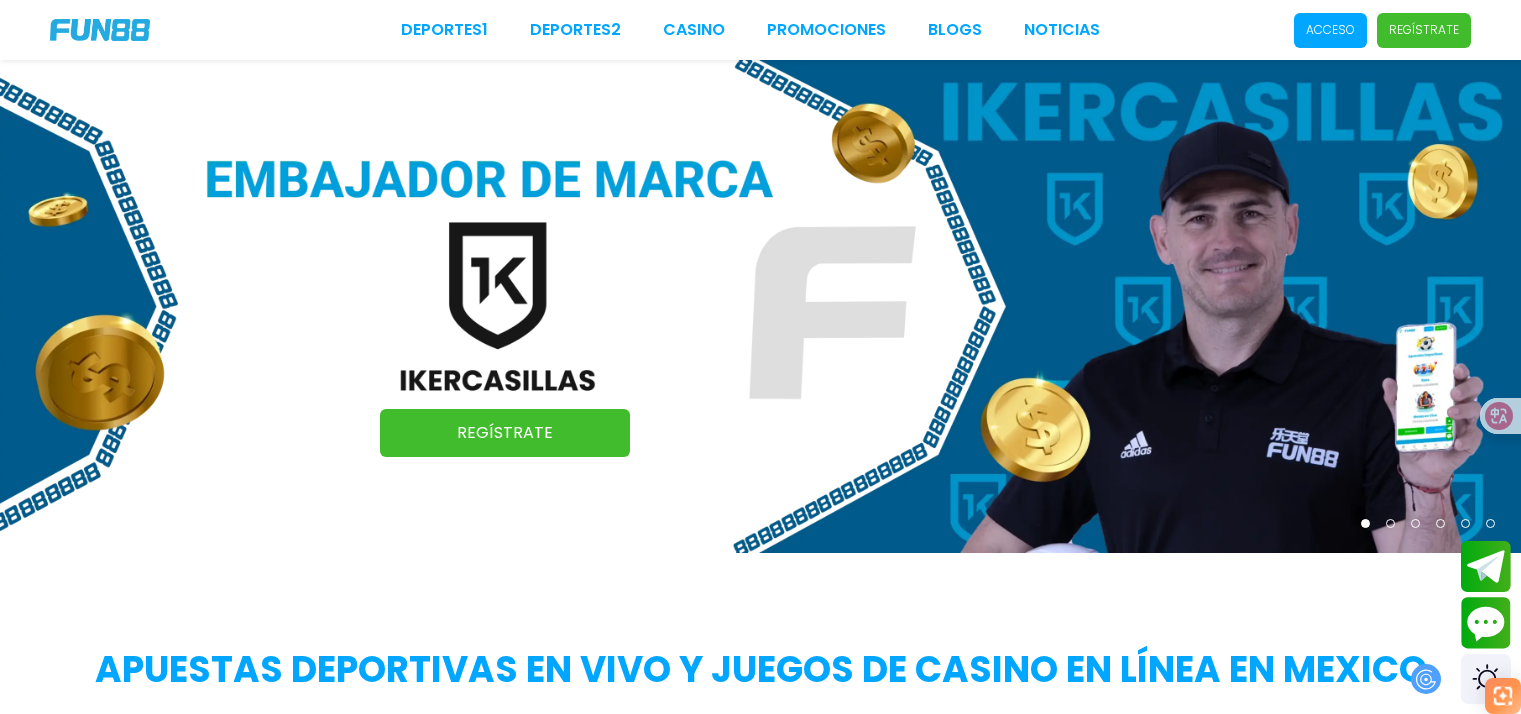 scroll, scrollTop: 0, scrollLeft: 0, axis: both 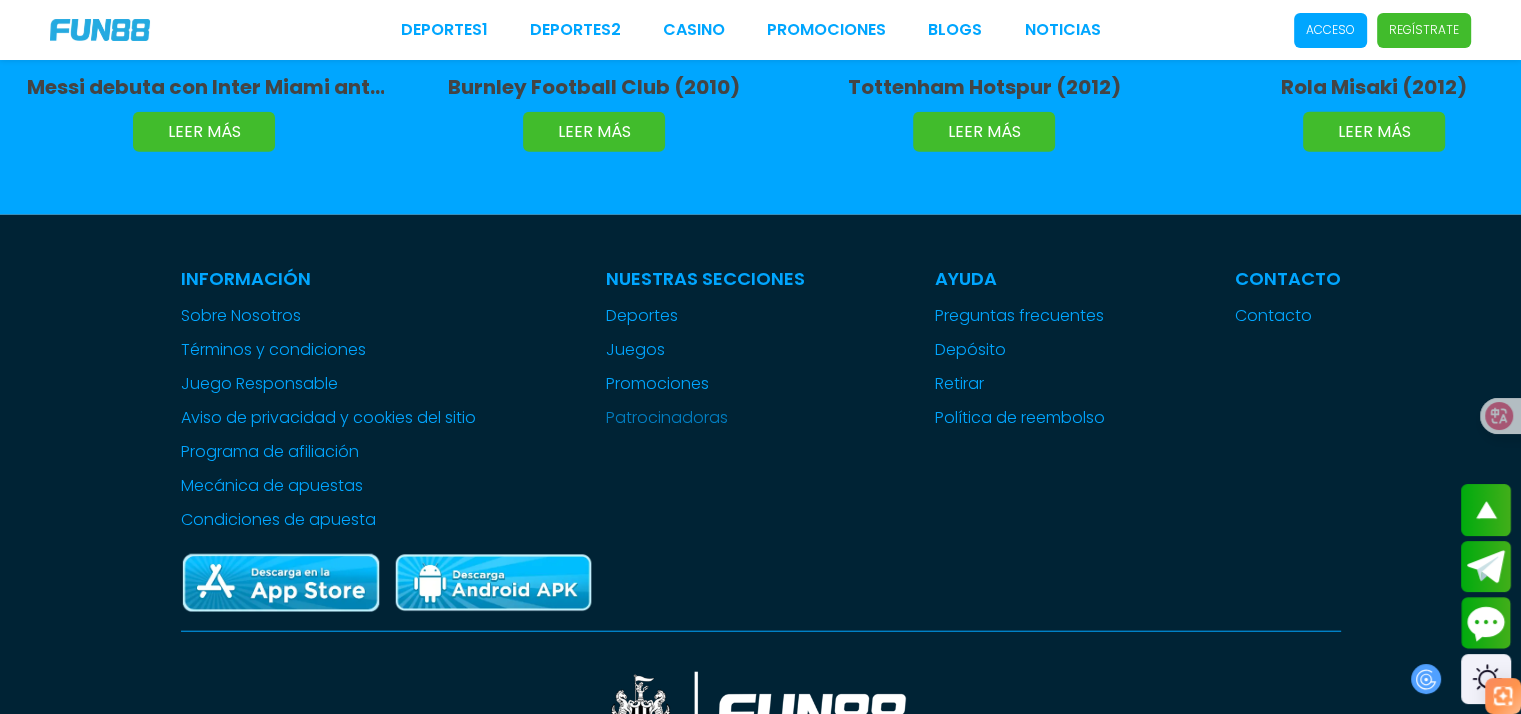 click on "Patrocinadoras" at bounding box center (705, 418) 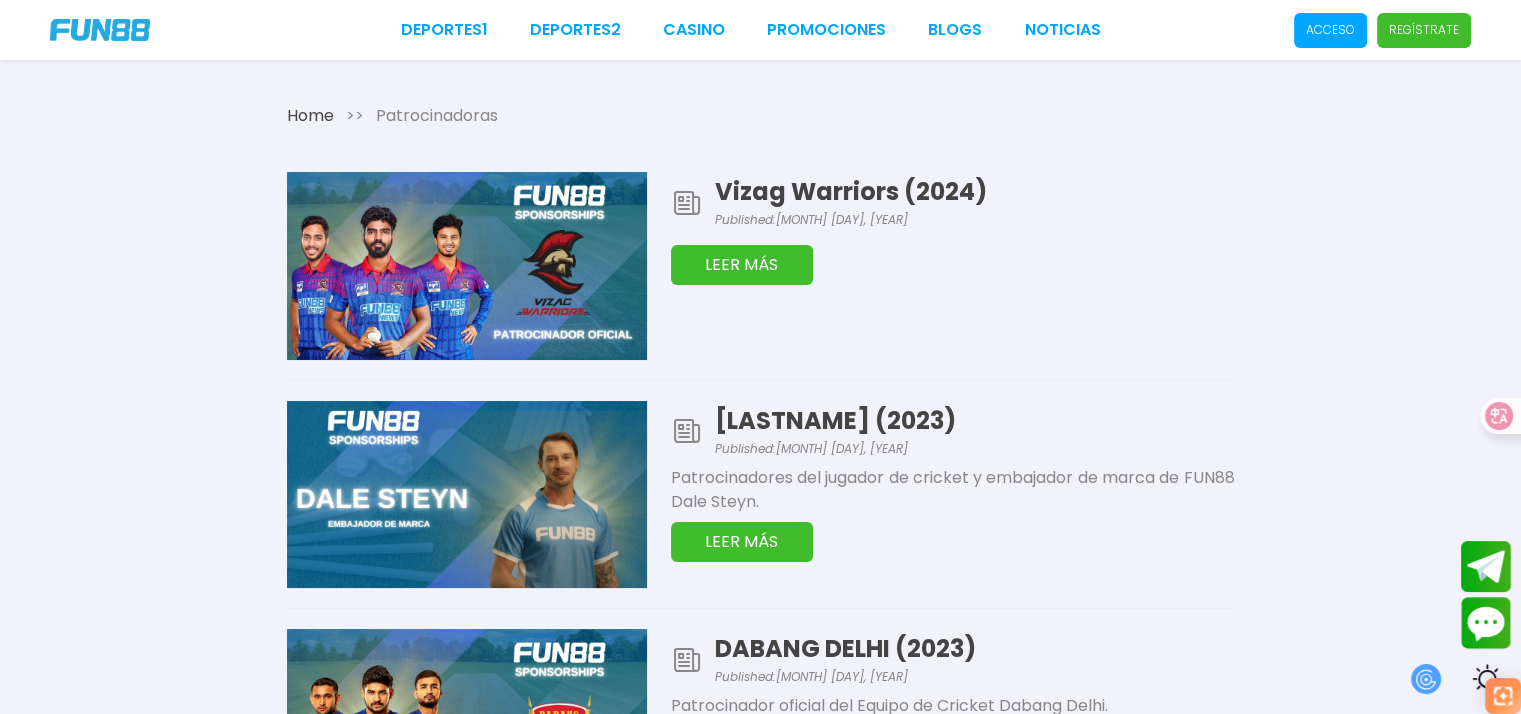 drag, startPoint x: 172, startPoint y: 123, endPoint x: 214, endPoint y: 19, distance: 112.1606 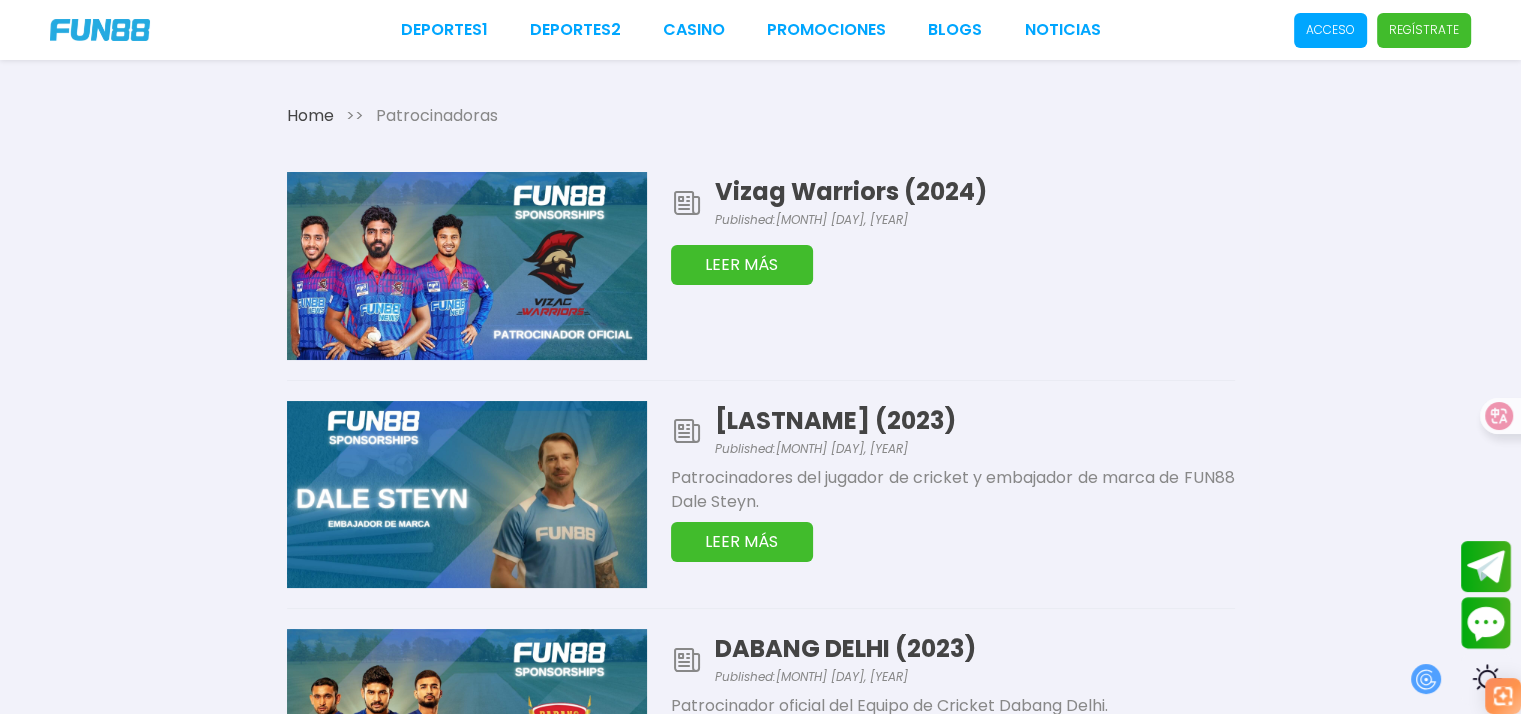 click on "Home >> Patrocinadoras Vizag Warriors (2024) Published:  November 29, 2024 LEER MÁS DALE STEYN (2023) Published:  November 29, 2024 Patrocinadores del jugador de cricket y embajador de marca de FUN88 Dale Steyn. LEER MÁS DABANG DELHI (2023) Published:  November 29, 2024 Patrocinador oficial del Equipo de Cricket Dabang Delhi. LEER MÁS IKER CASILLAS (2023) Published:  November 29, 2024 Patrocinadores del jugador del futbolista y embajador de marca de FUN88 Iker Casillas. LEER MÁS Tony Parker (2022) Published:  January 18, 2025 Tony Parker, basquetbolista y embajador de marca de FUN88 en 2022 LEER MÁS DARREN SAMMY (2021) Published:  November 29, 2024 Patrocinadores del jugador de cricket y embajador de marca de FUN88 Darren Sammy. LEER MÁS OG ESPORTS (2020) Published:  November 29, 2024 LEER MÁS HERO CARIBBEAN PREMIERE LEAGUE (2020) Published:  November 29, 2024 Patrocinador oficial del evento Caribbean Premiere League. LEER MÁS KOBE BRYANT (2019) Published:  November 29, 2024 LEER MÁS Published:" at bounding box center (760, 1268) 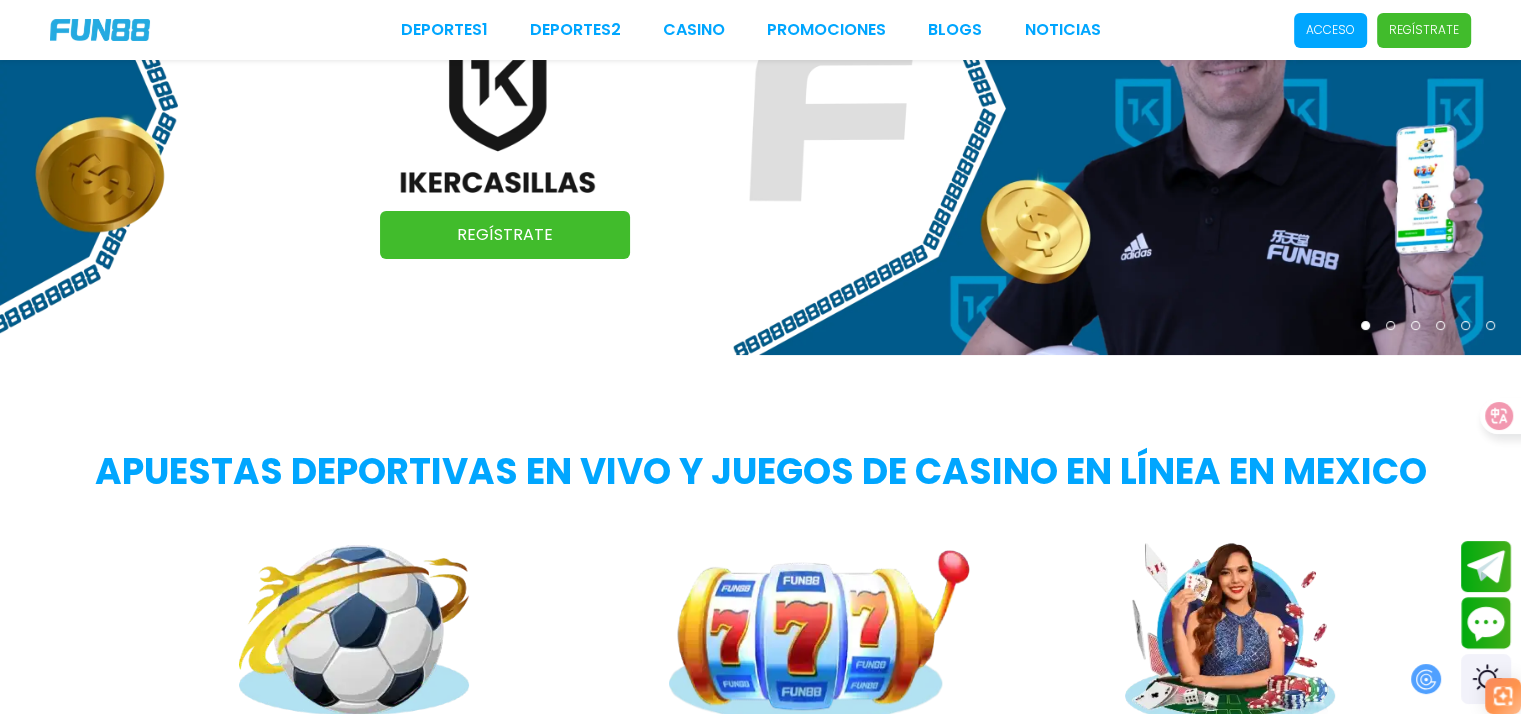 scroll, scrollTop: 0, scrollLeft: 0, axis: both 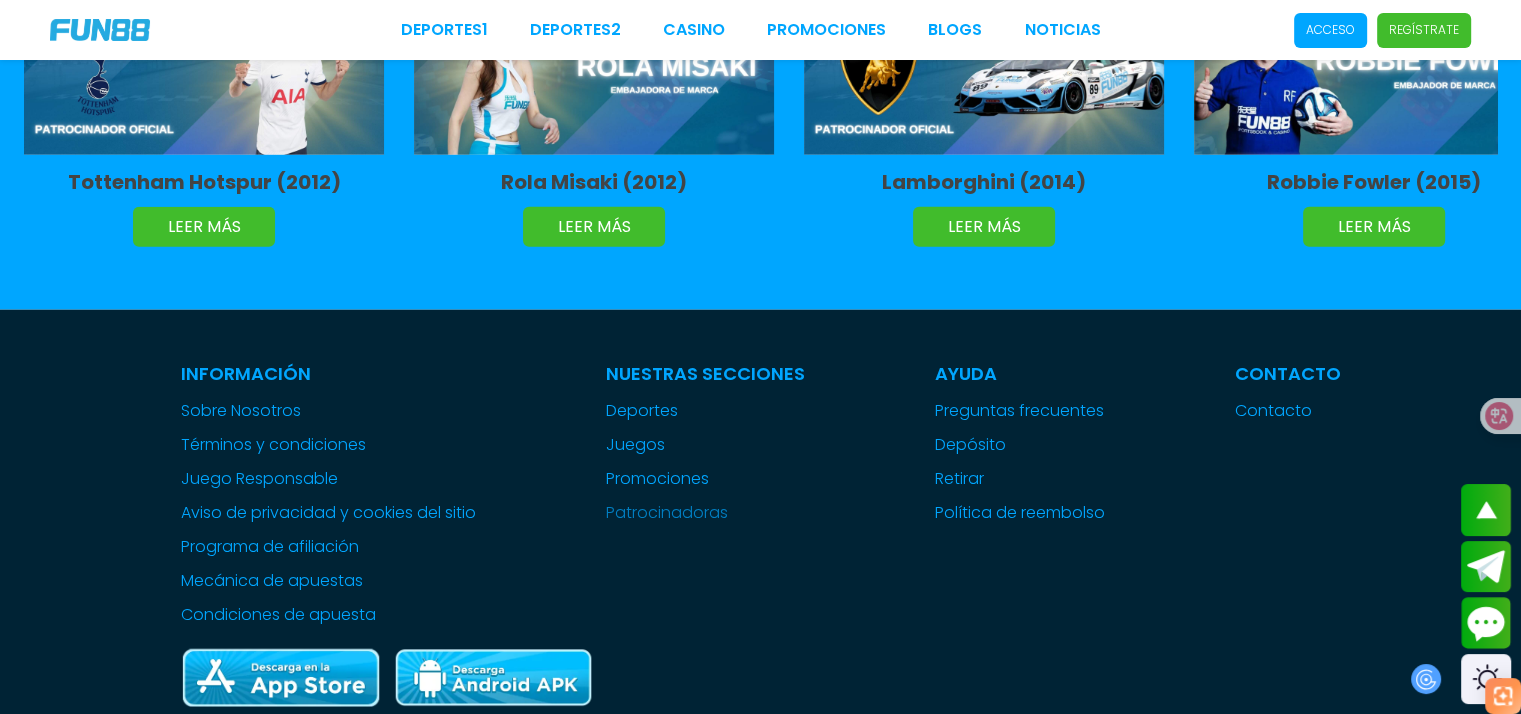 click on "Patrocinadoras" at bounding box center (705, 513) 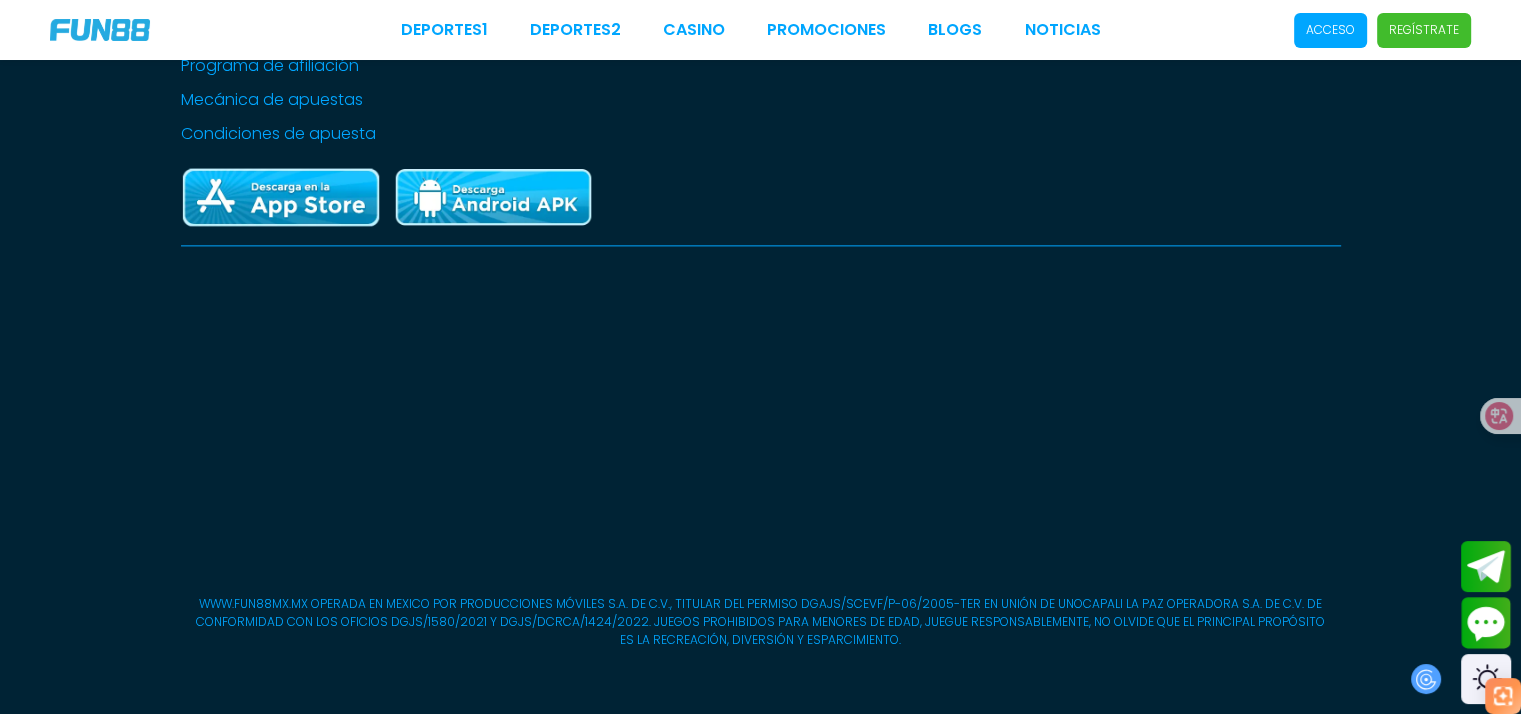 scroll, scrollTop: 0, scrollLeft: 0, axis: both 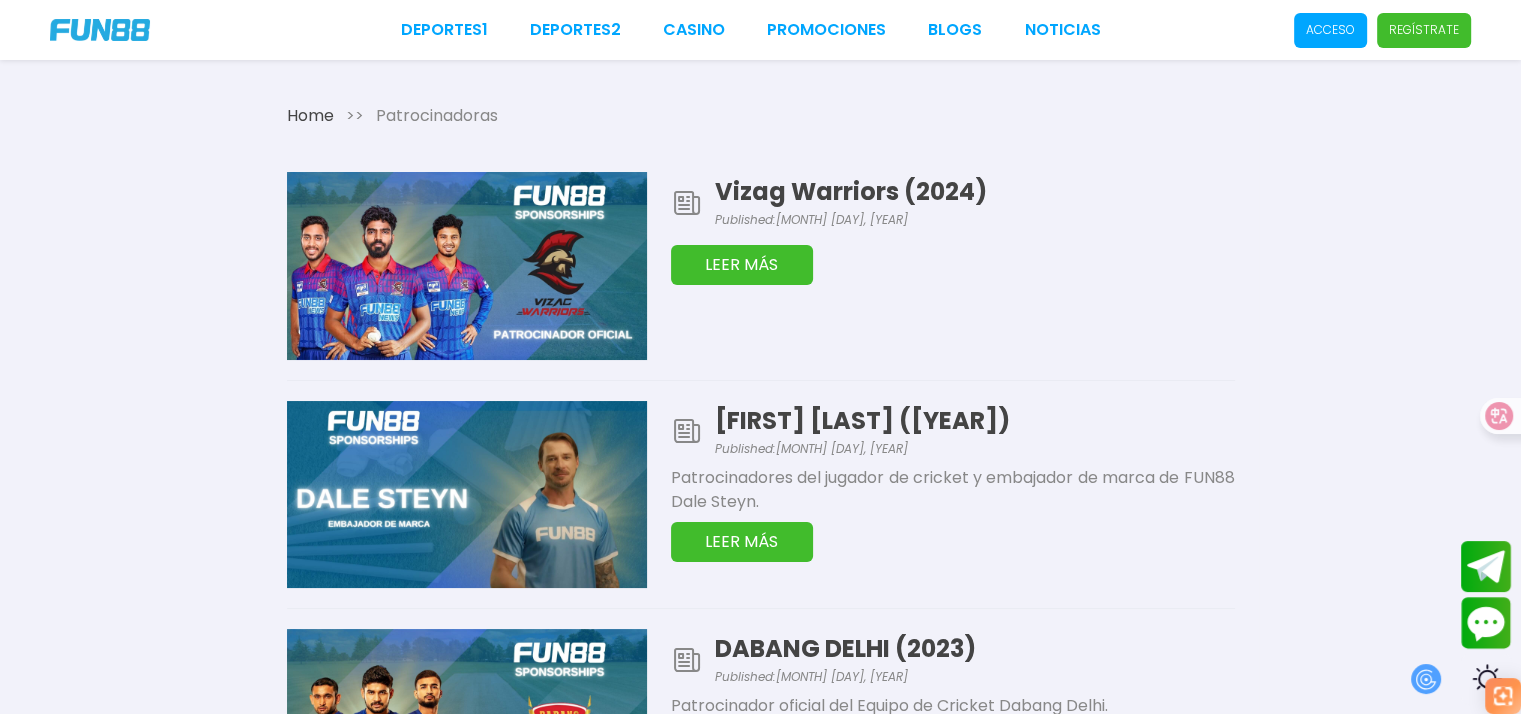click on "LEER MÁS" at bounding box center (742, 265) 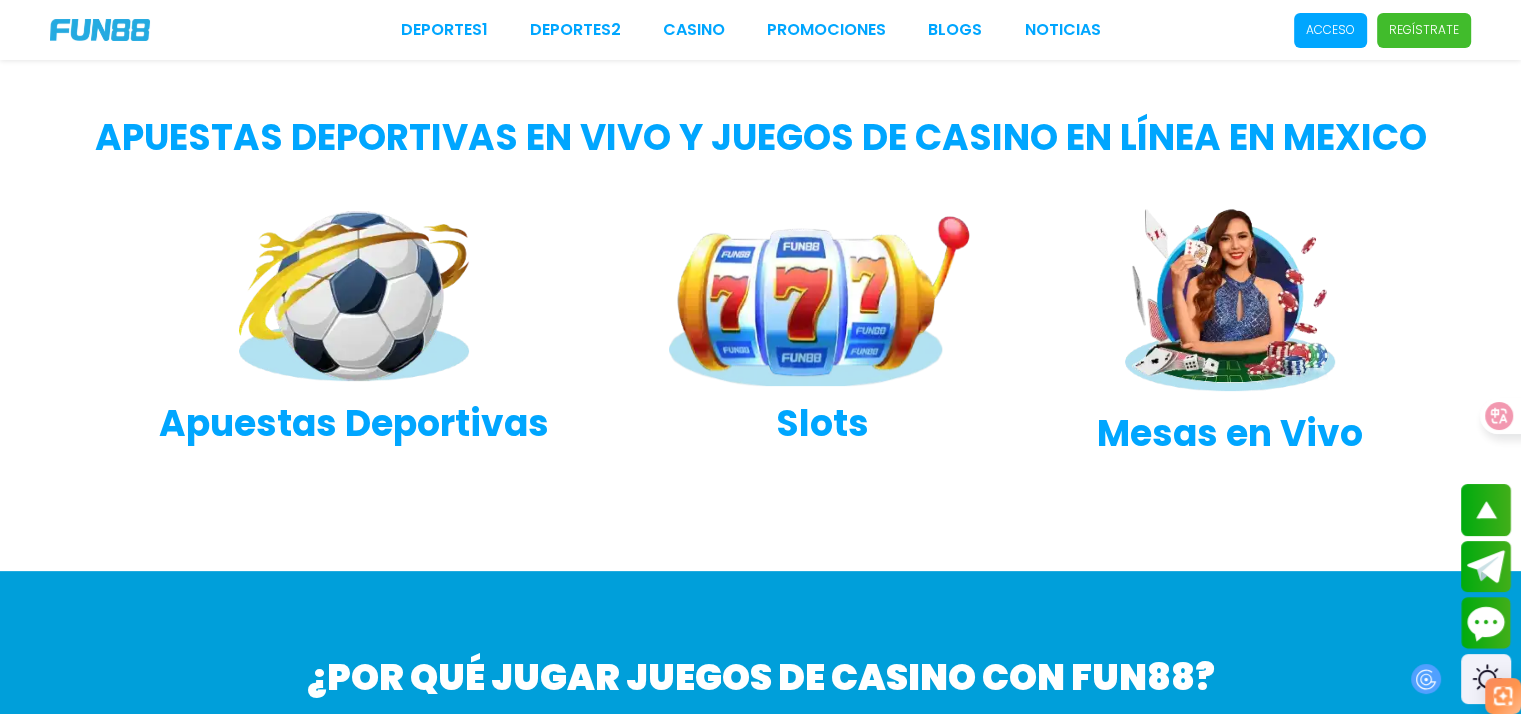 scroll, scrollTop: 75, scrollLeft: 0, axis: vertical 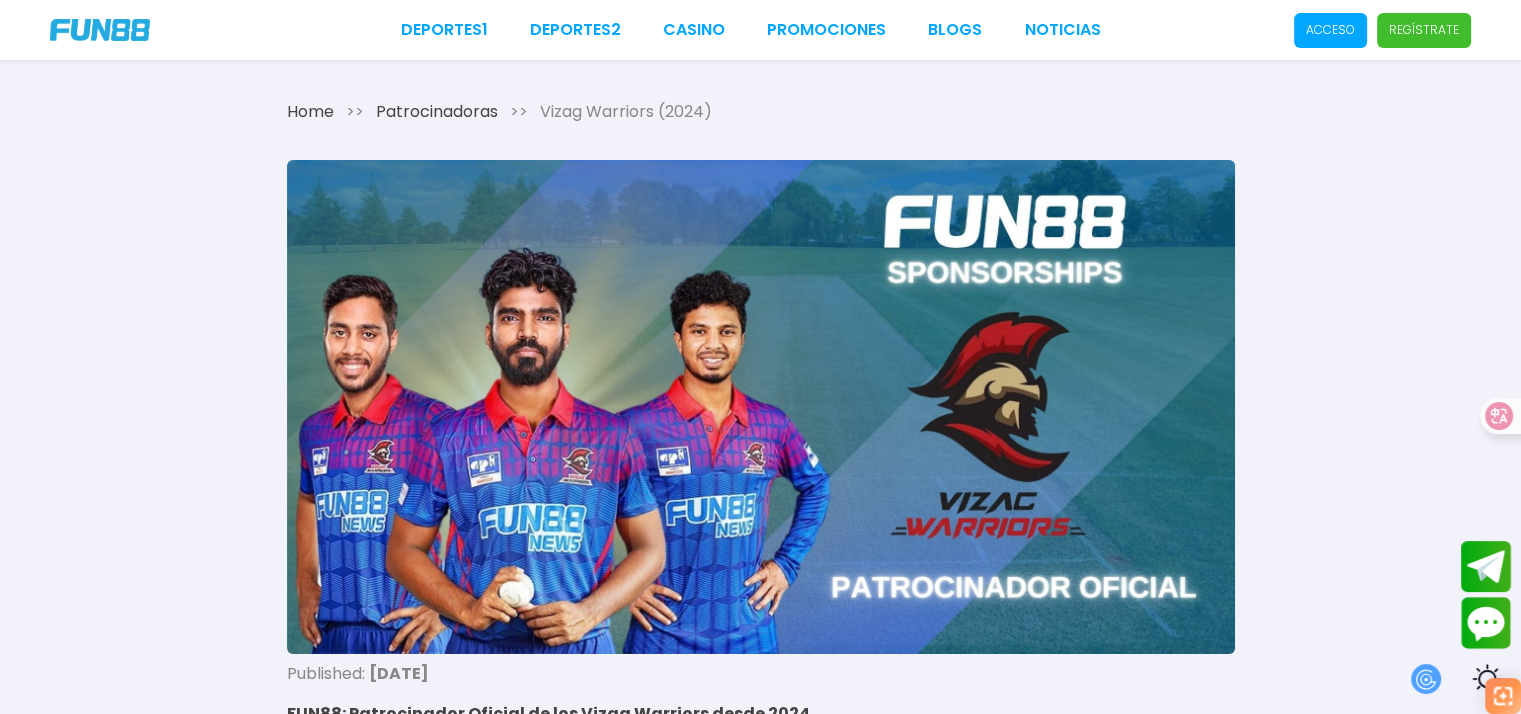 drag, startPoint x: 160, startPoint y: 184, endPoint x: 208, endPoint y: 158, distance: 54.589375 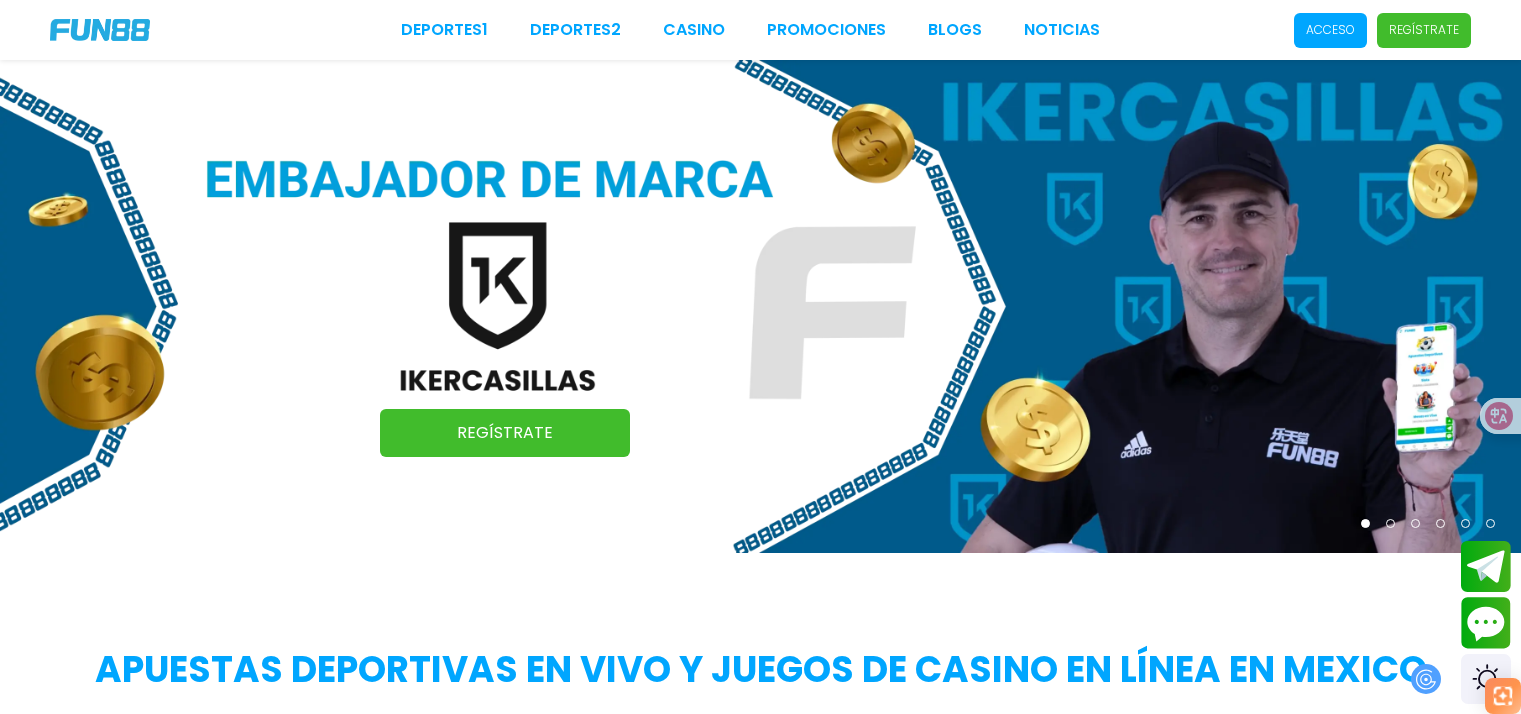 scroll, scrollTop: 0, scrollLeft: 0, axis: both 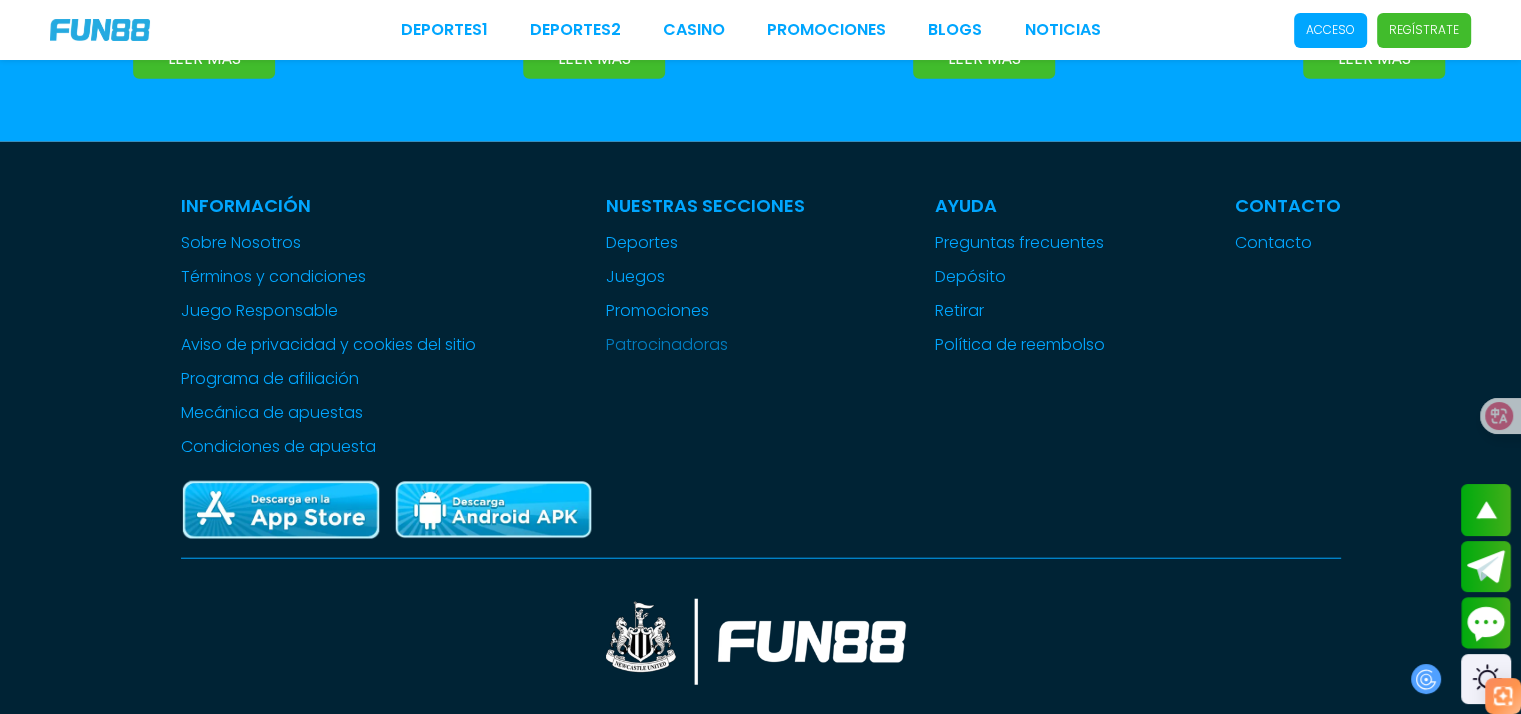 click on "Patrocinadoras" at bounding box center [705, 345] 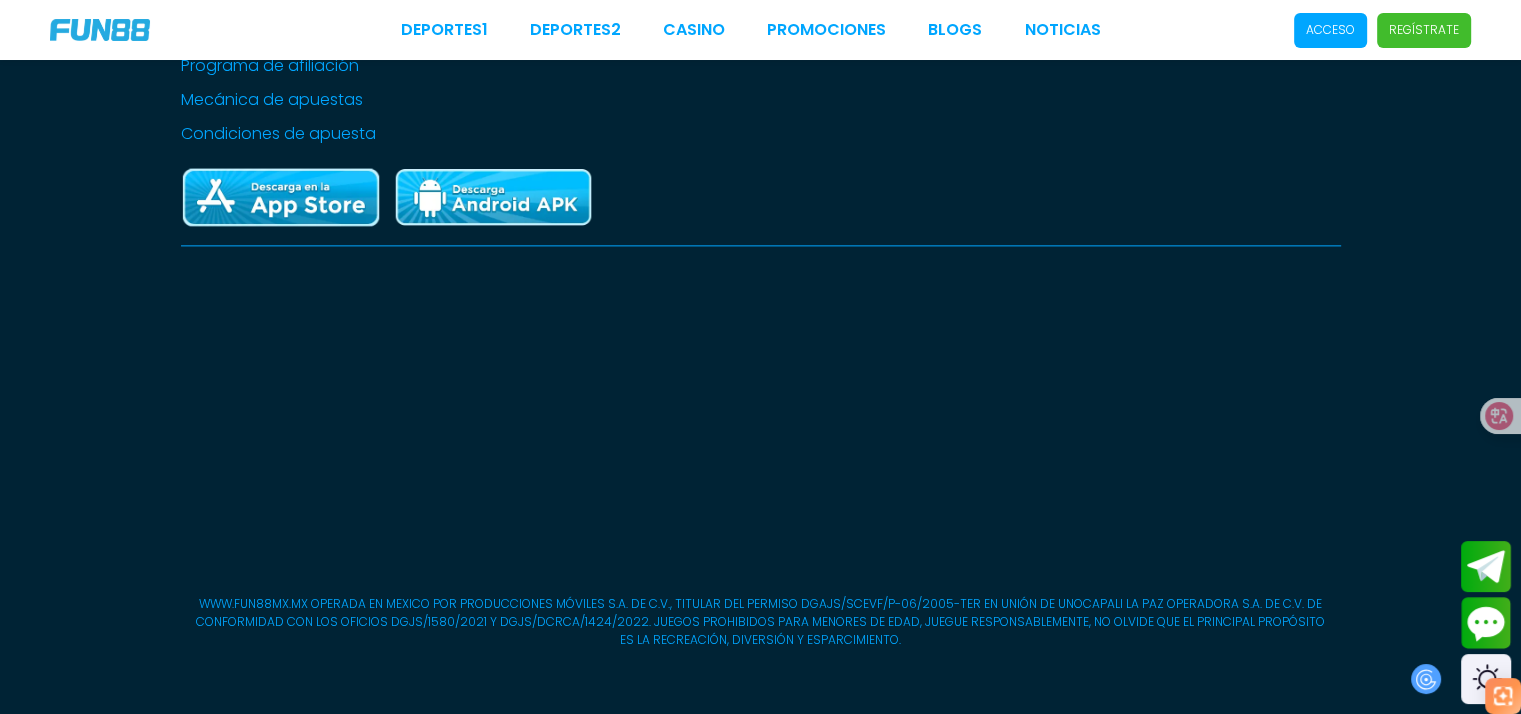 scroll, scrollTop: 0, scrollLeft: 0, axis: both 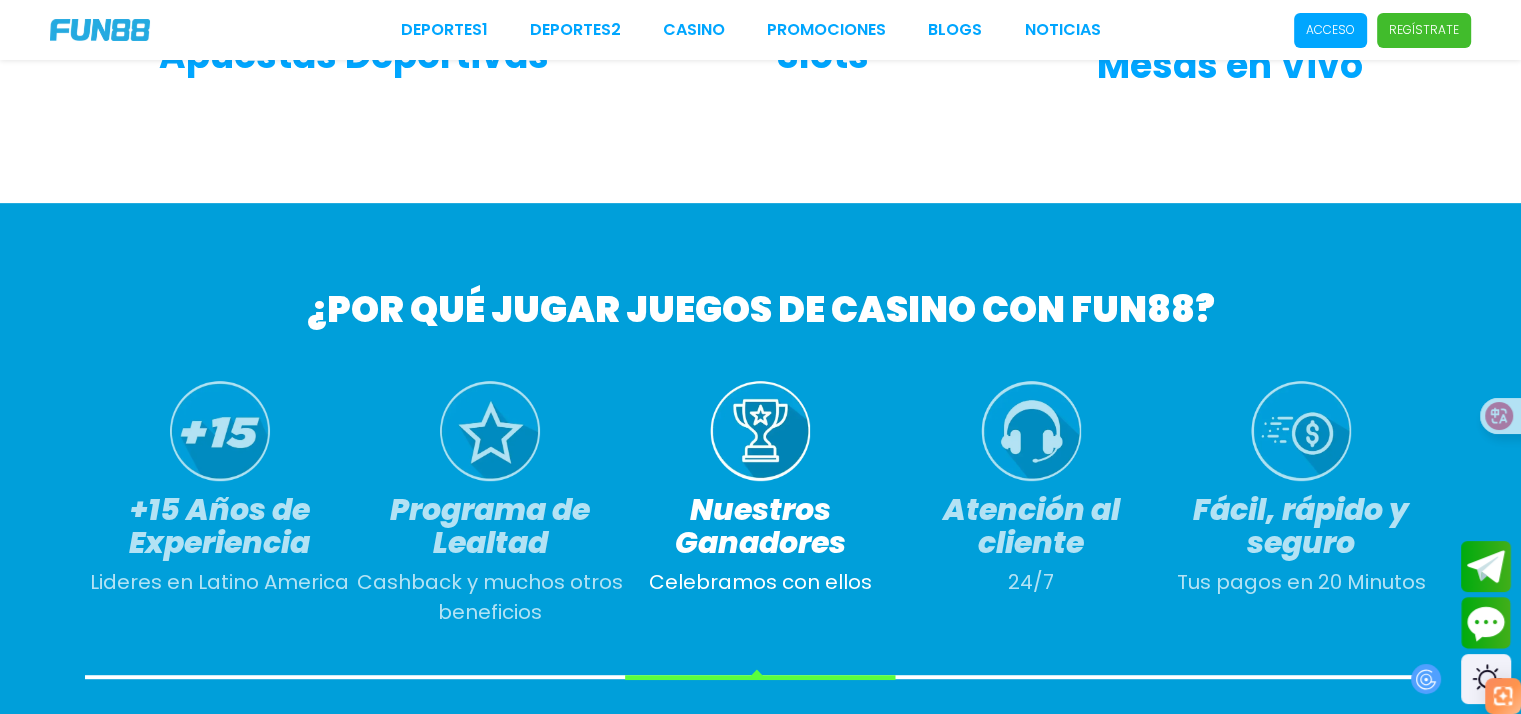 click on "Apuestas deportivas en vivo y juegos de casino en línea en Mexico Apuestas Deportivas Slots Mesas en Vivo Regístrate Acceso" at bounding box center [760, -72] 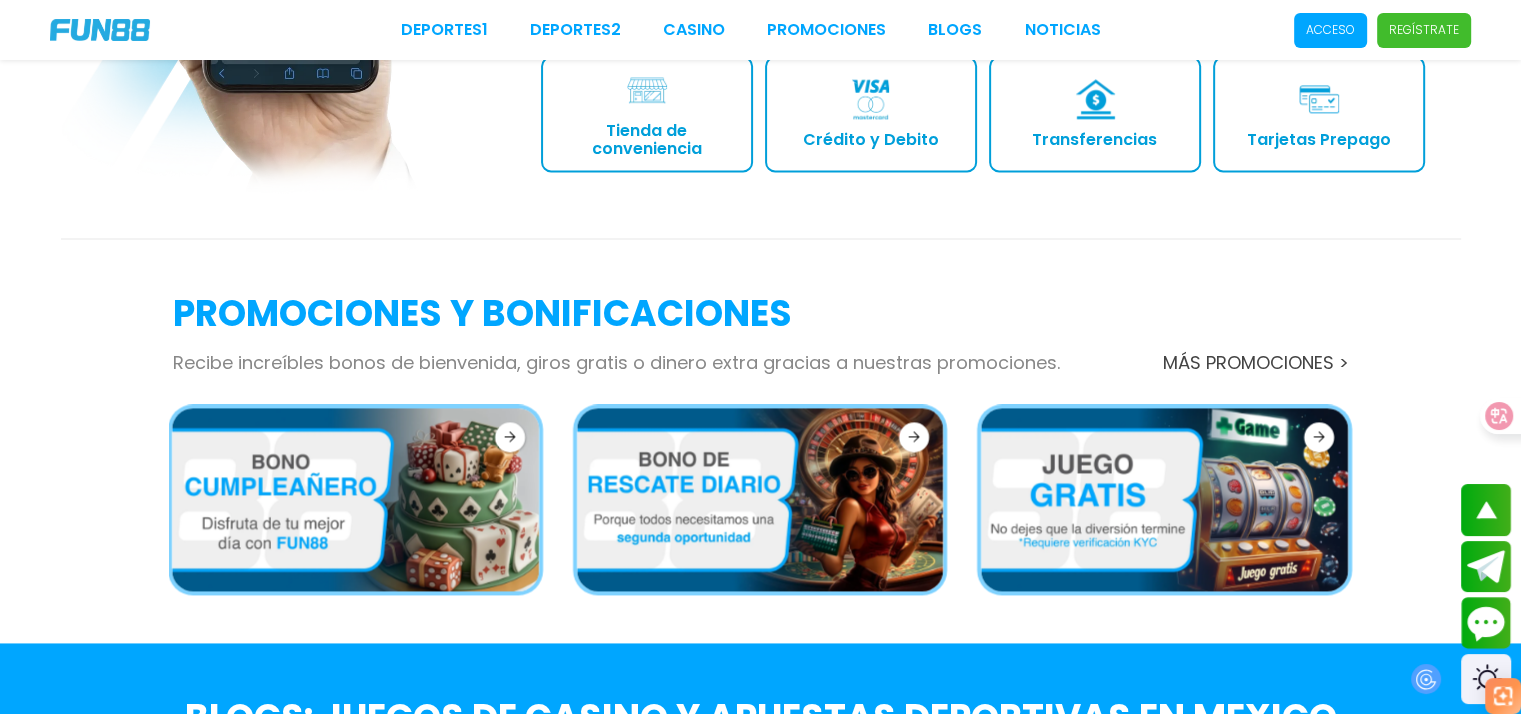 scroll, scrollTop: 3400, scrollLeft: 0, axis: vertical 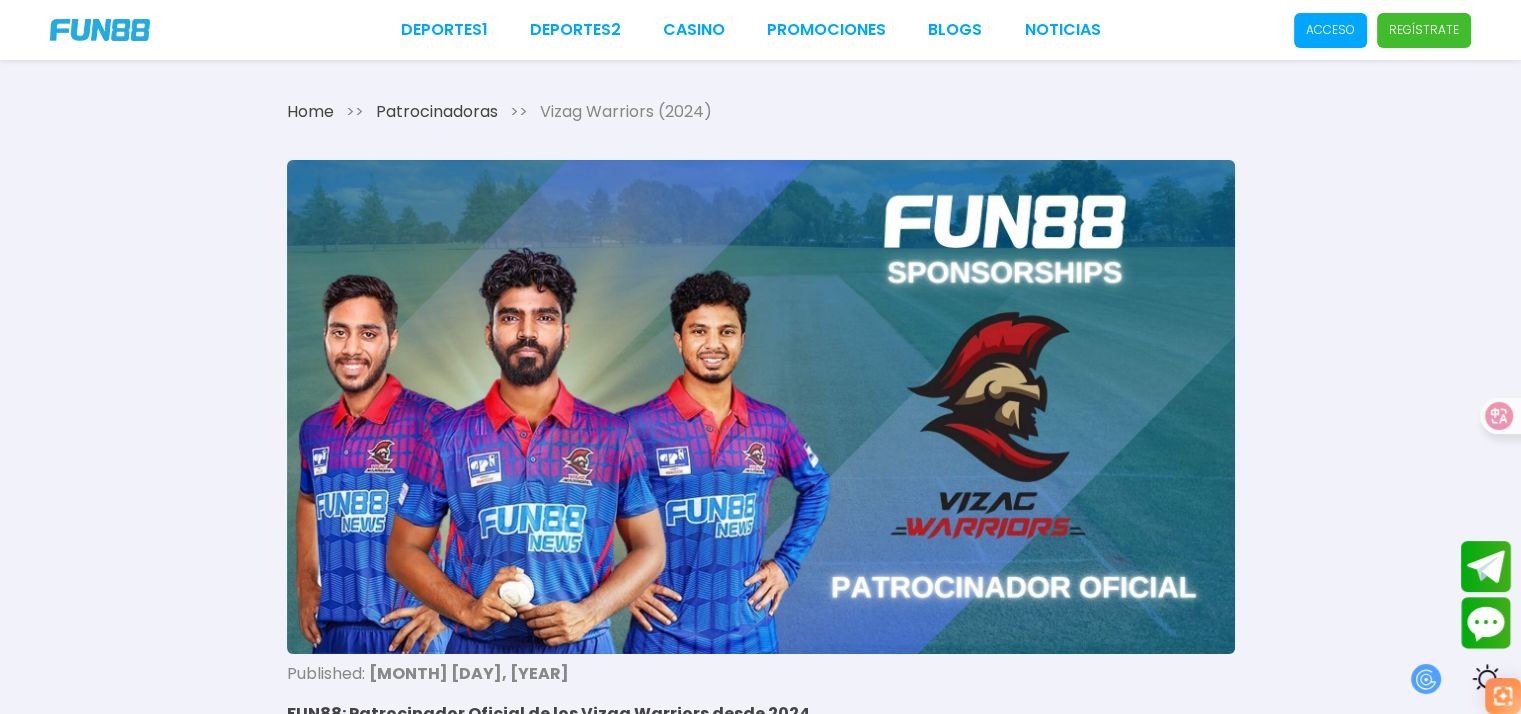 click on "Home >> Patrocinadoras >> Vizag Warriors (2024) Published:   November 29, 2024 FUN88: Patrocinador Oficial de los Vizag Warriors desde 2024
Desde 2024,  FUN88 , una de las plataformas líderes en apuestas deportivas y casino en línea, se ha convertido en el patrocinador oficial del equipo de cricket  Vizag Warriors  en la Andhra Premier League (APL)." at bounding box center [760, 415] 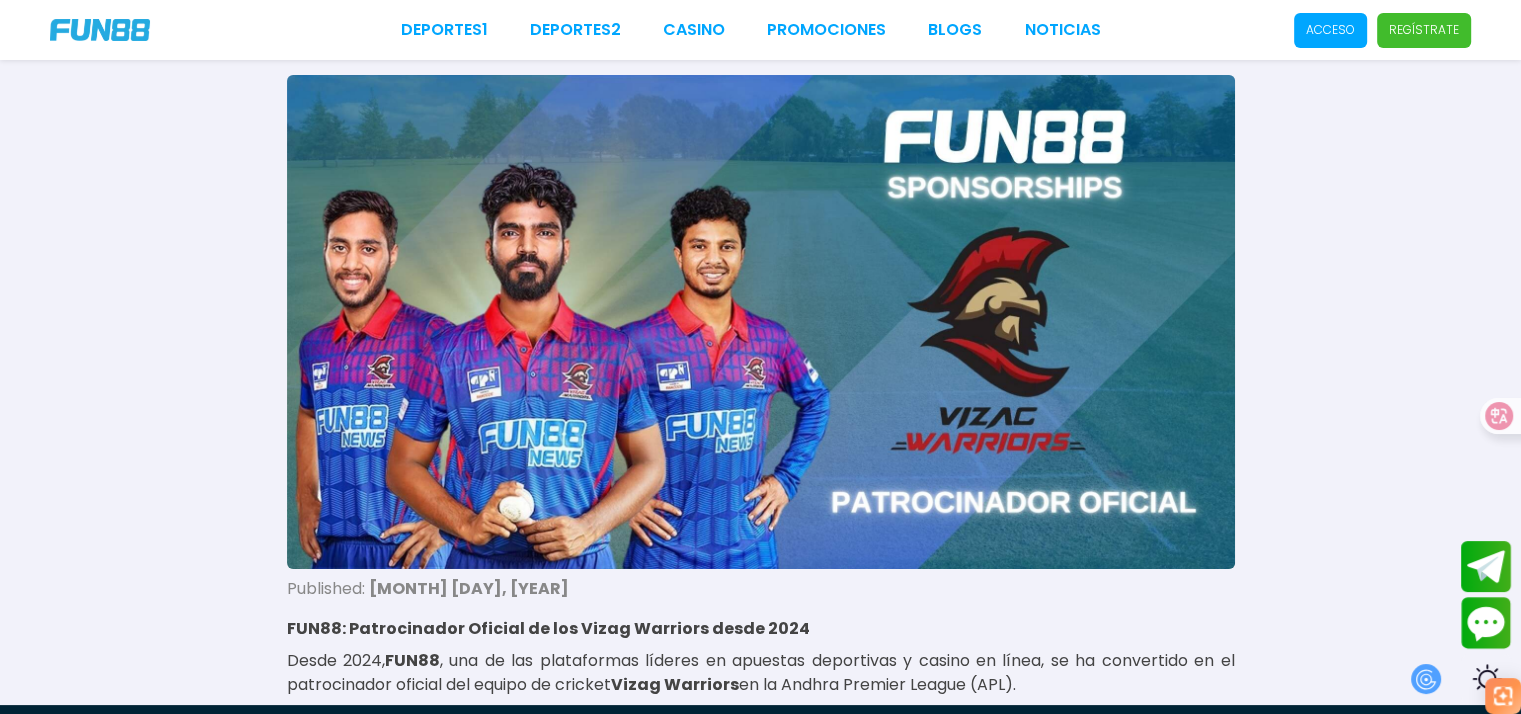 scroll, scrollTop: 0, scrollLeft: 0, axis: both 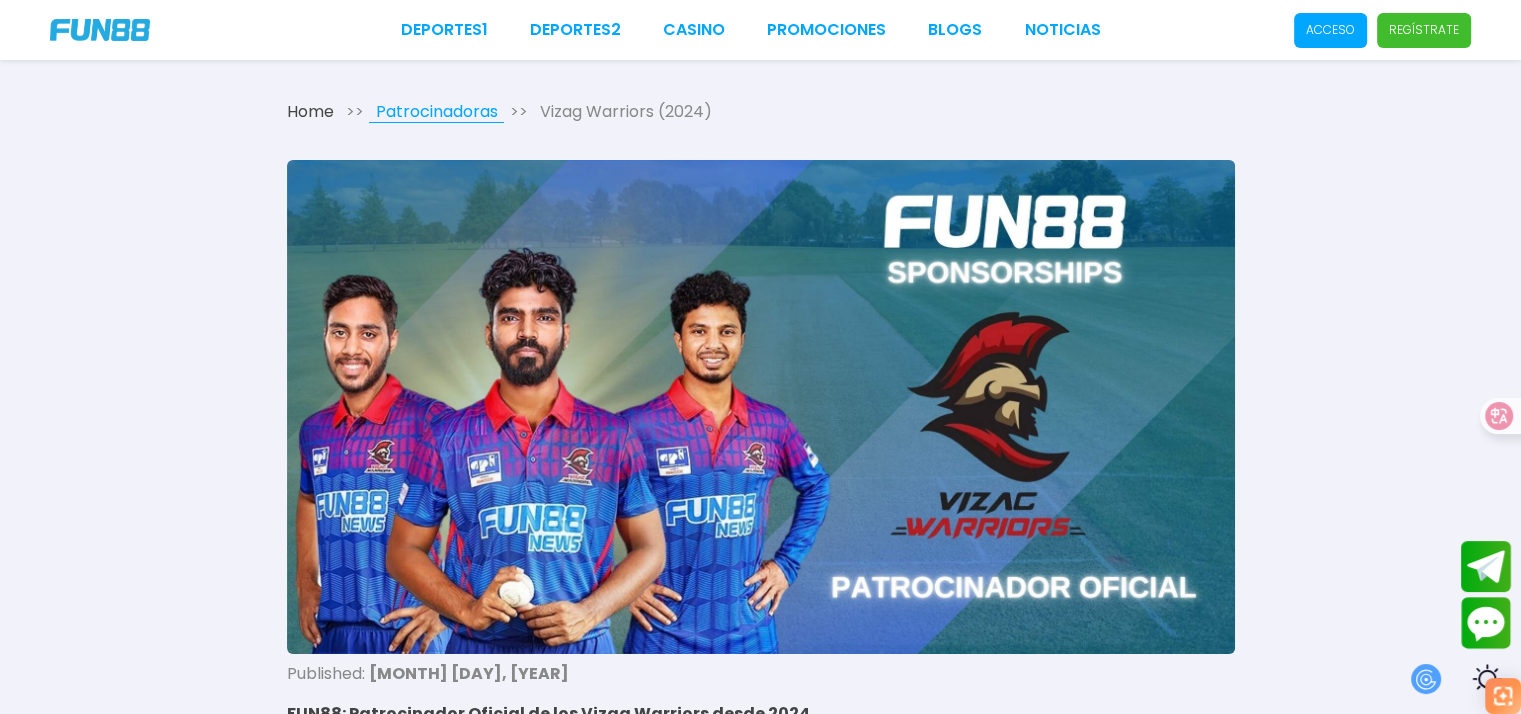 click on "Patrocinadoras" at bounding box center [437, 112] 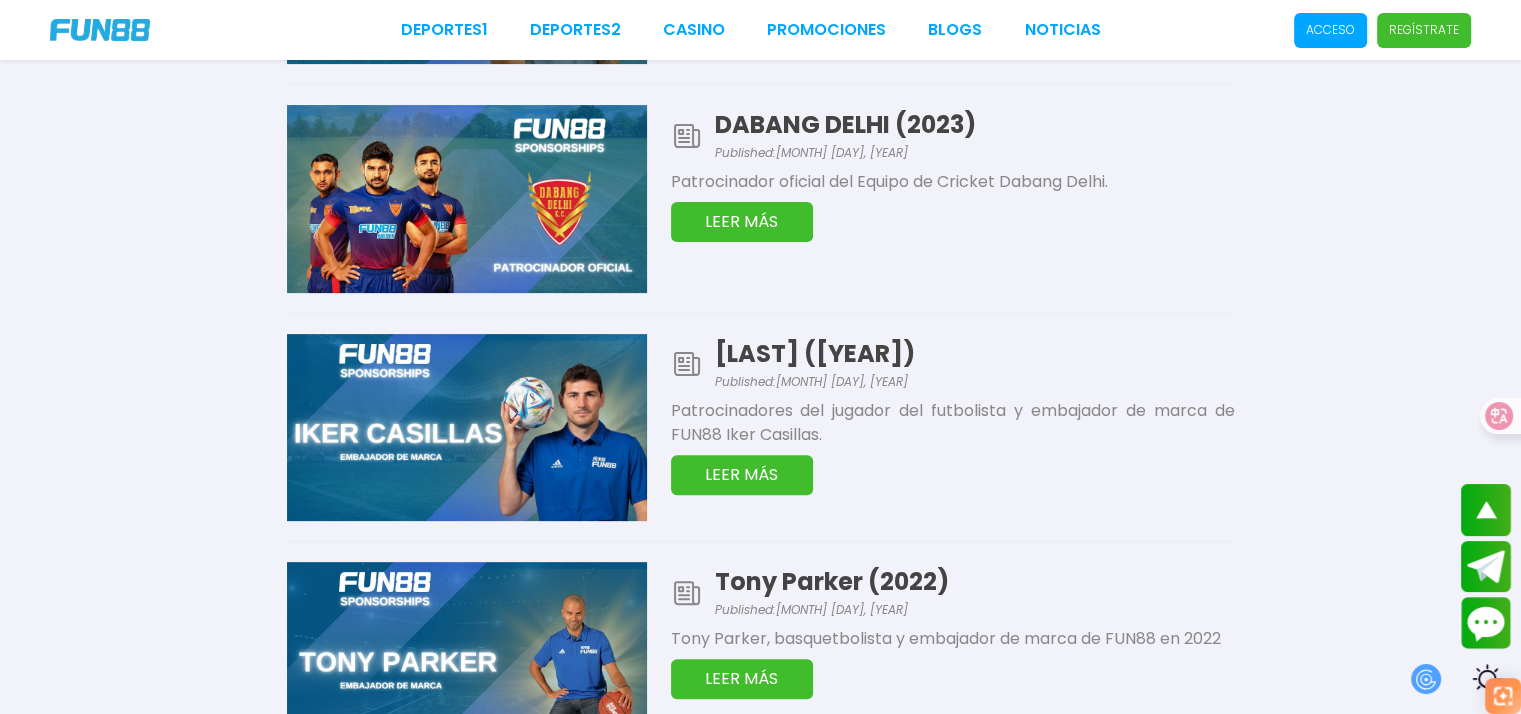 scroll, scrollTop: 0, scrollLeft: 0, axis: both 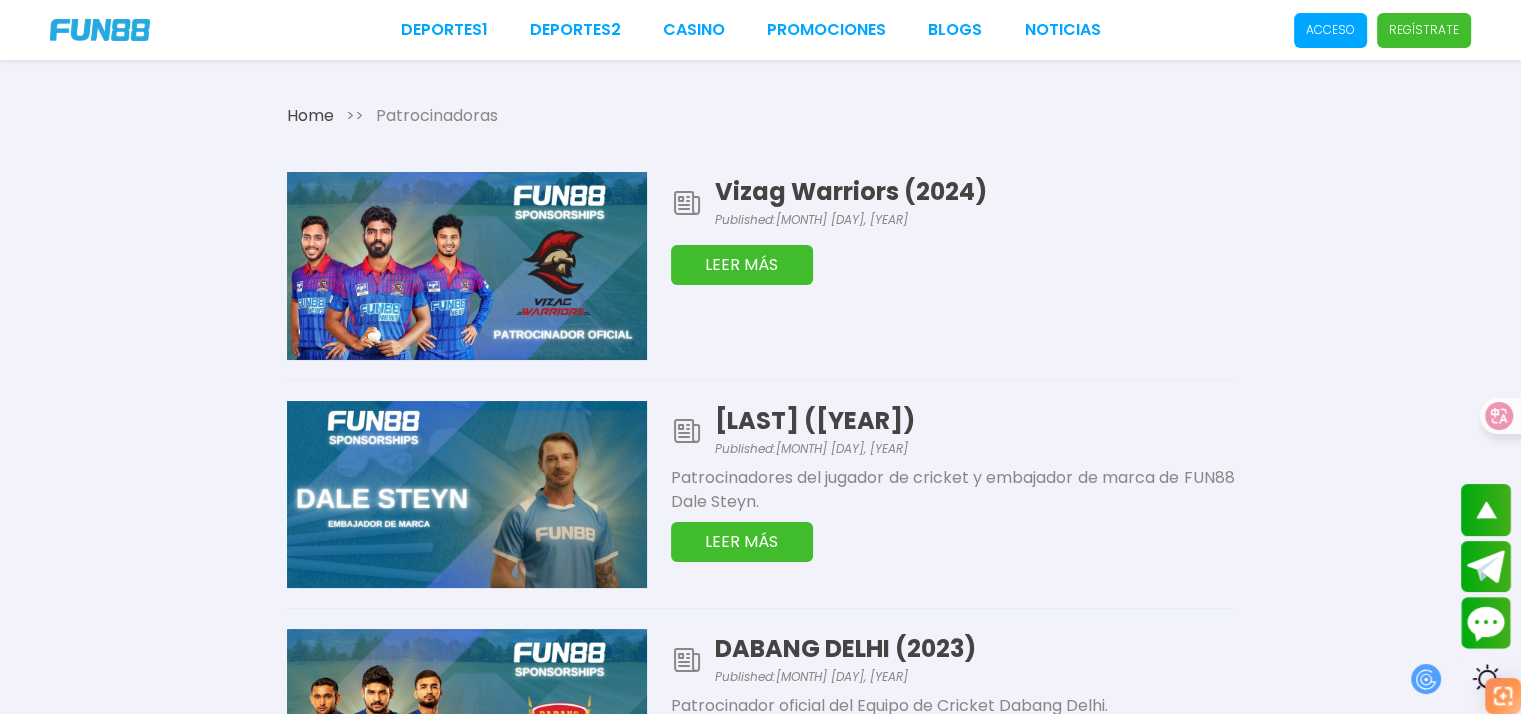 click at bounding box center [100, 30] 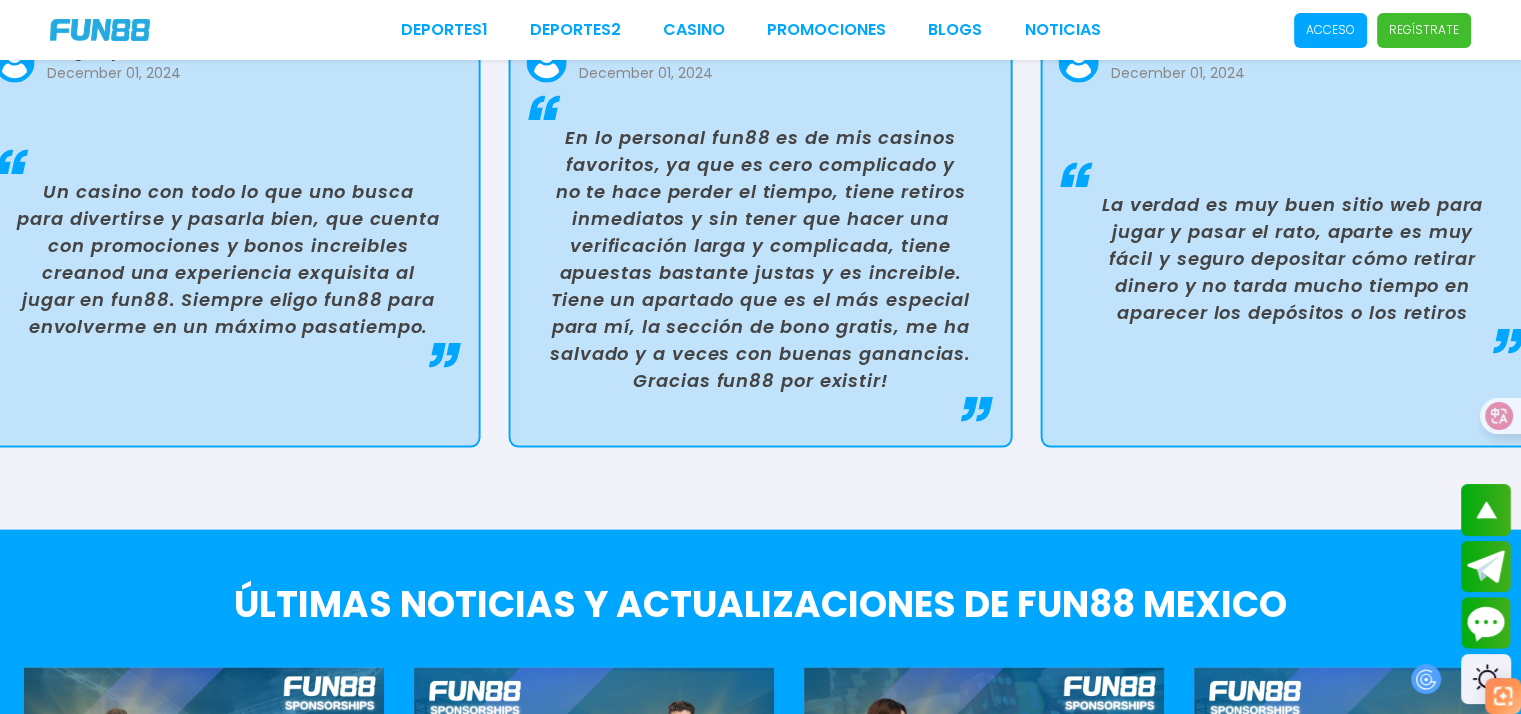 scroll, scrollTop: 4500, scrollLeft: 0, axis: vertical 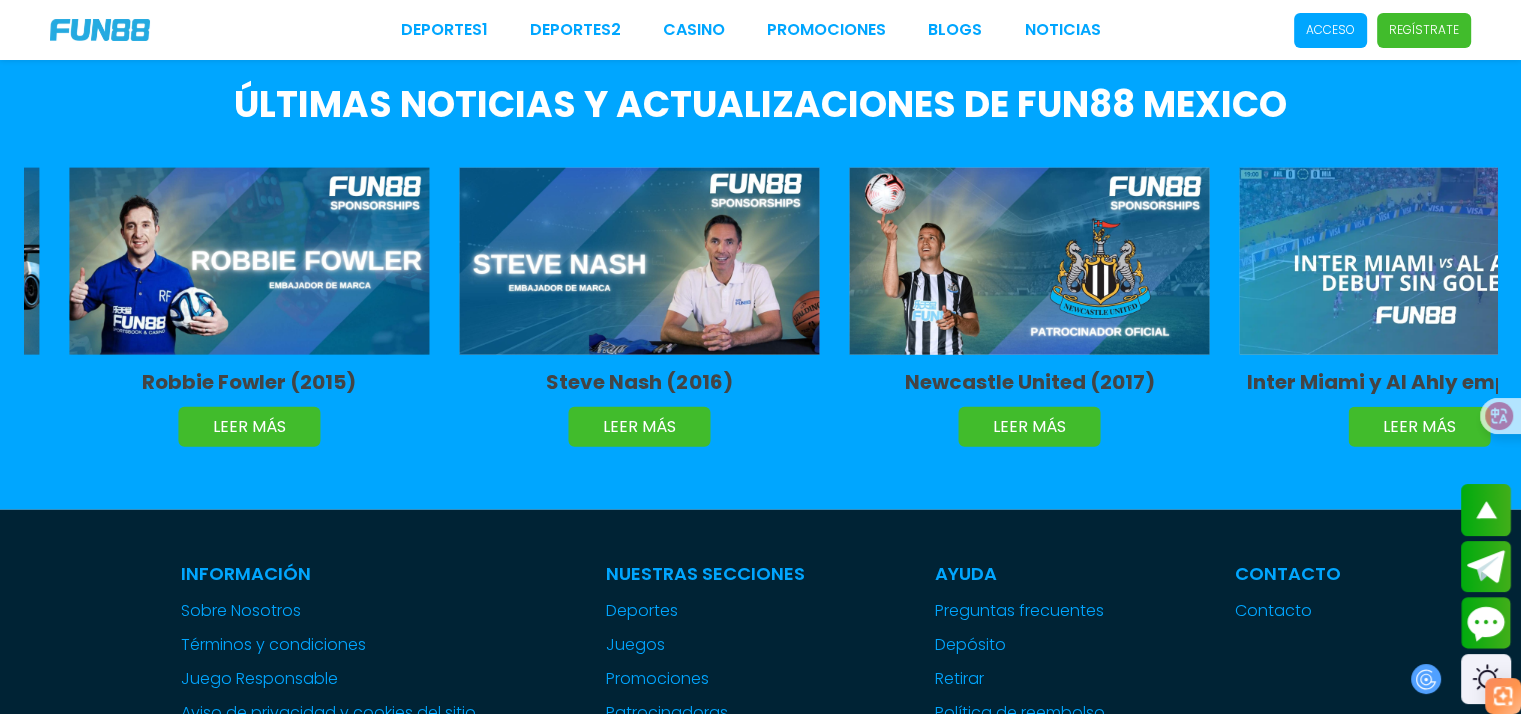 drag, startPoint x: 1388, startPoint y: 296, endPoint x: 237, endPoint y: 306, distance: 1151.0435 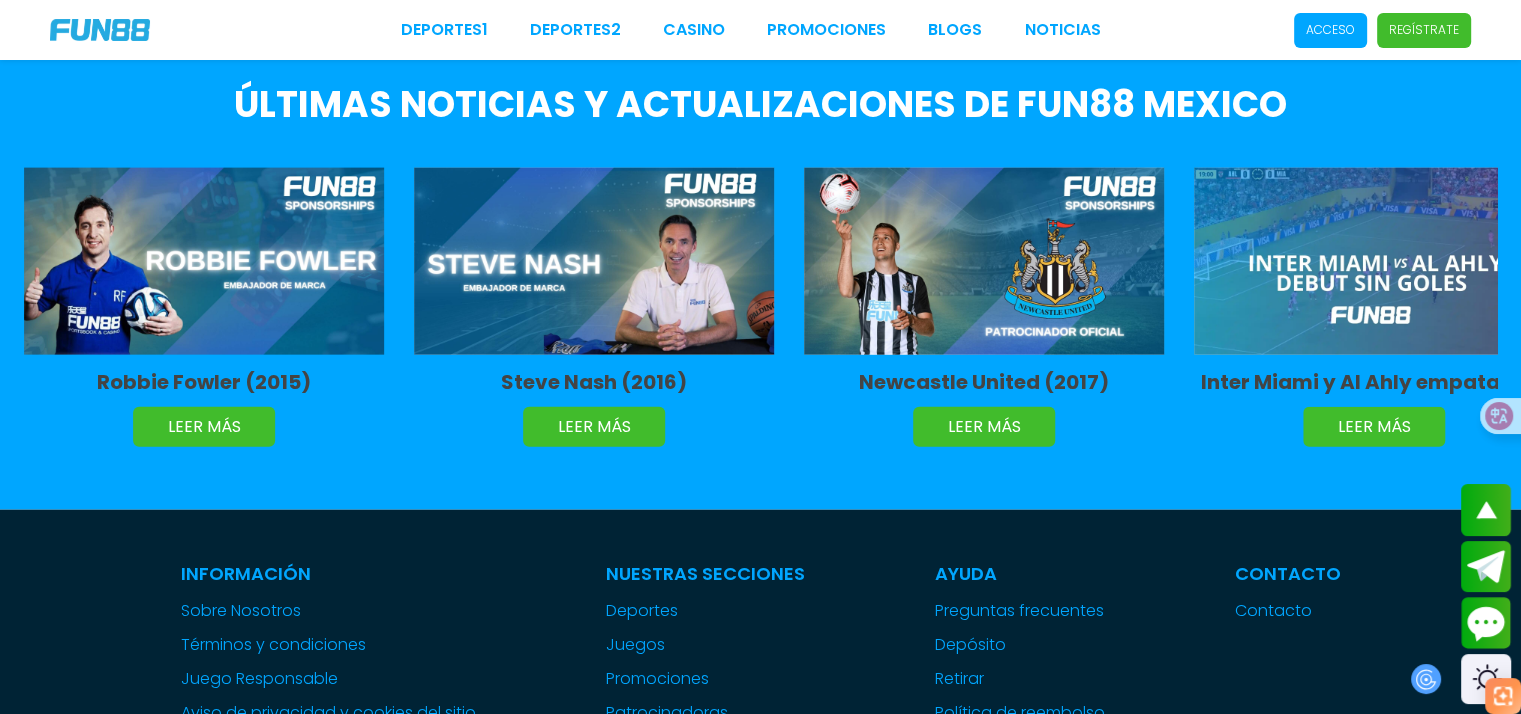 click at bounding box center (984, 262) 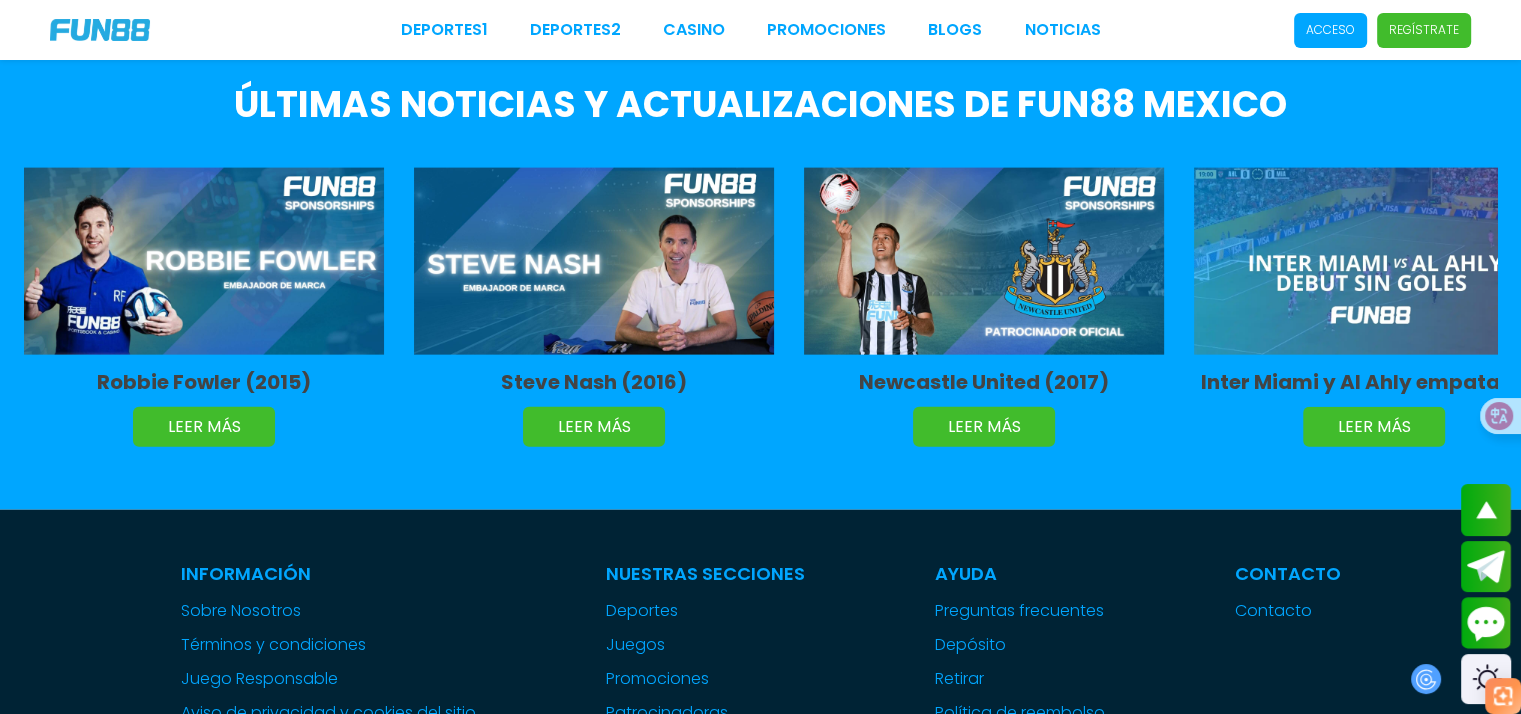 click on "LEER MÁS" at bounding box center [984, 427] 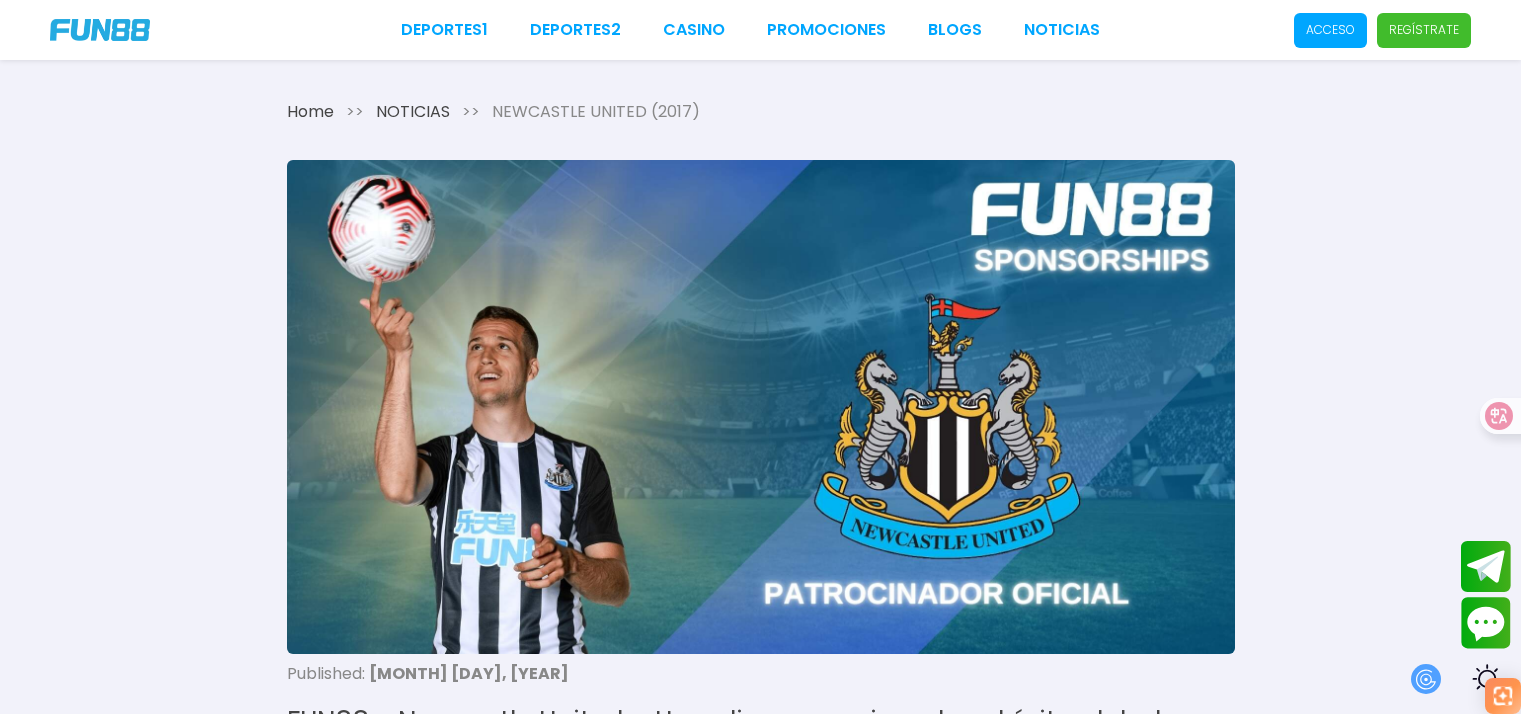 scroll, scrollTop: 0, scrollLeft: 0, axis: both 